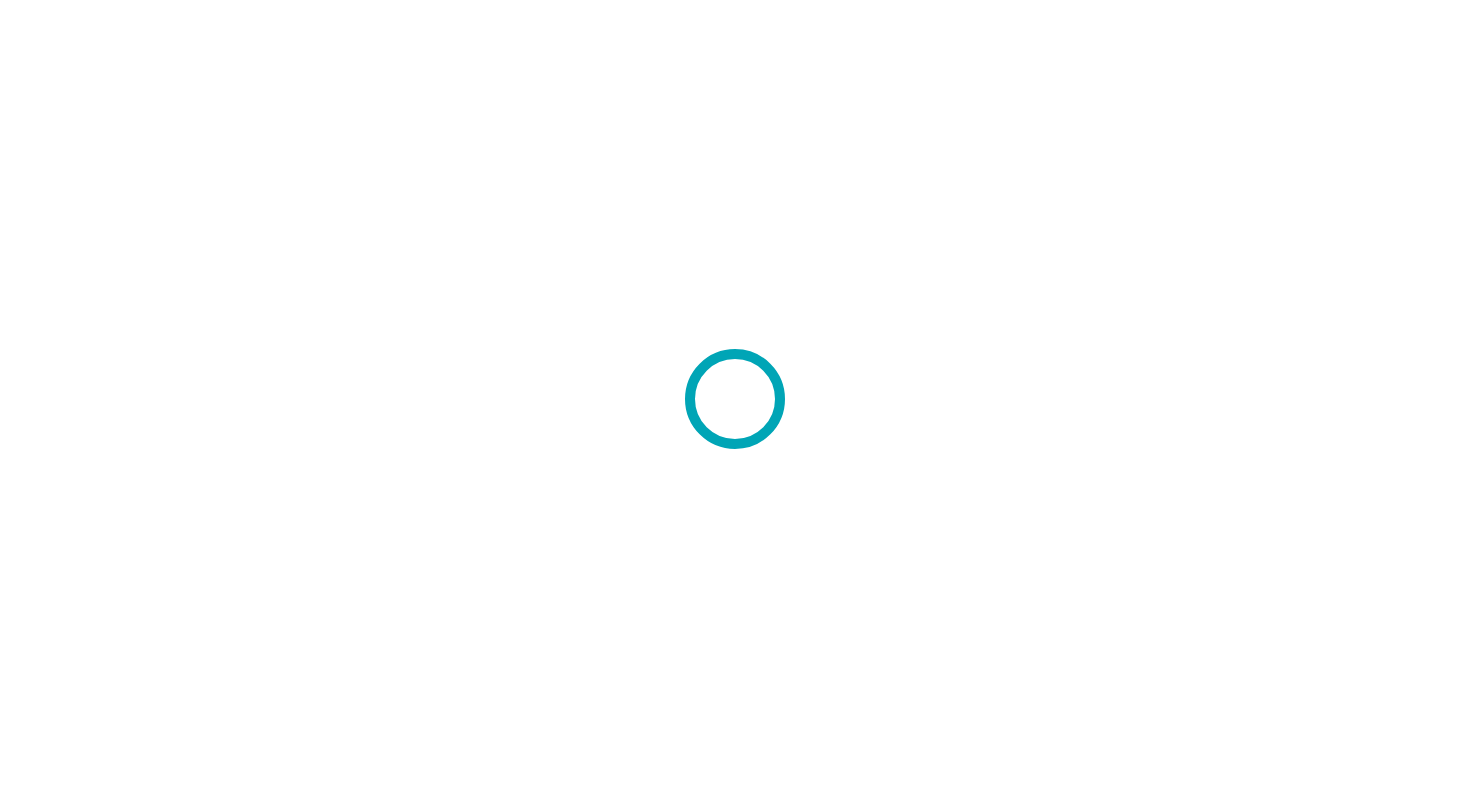 scroll, scrollTop: 0, scrollLeft: 0, axis: both 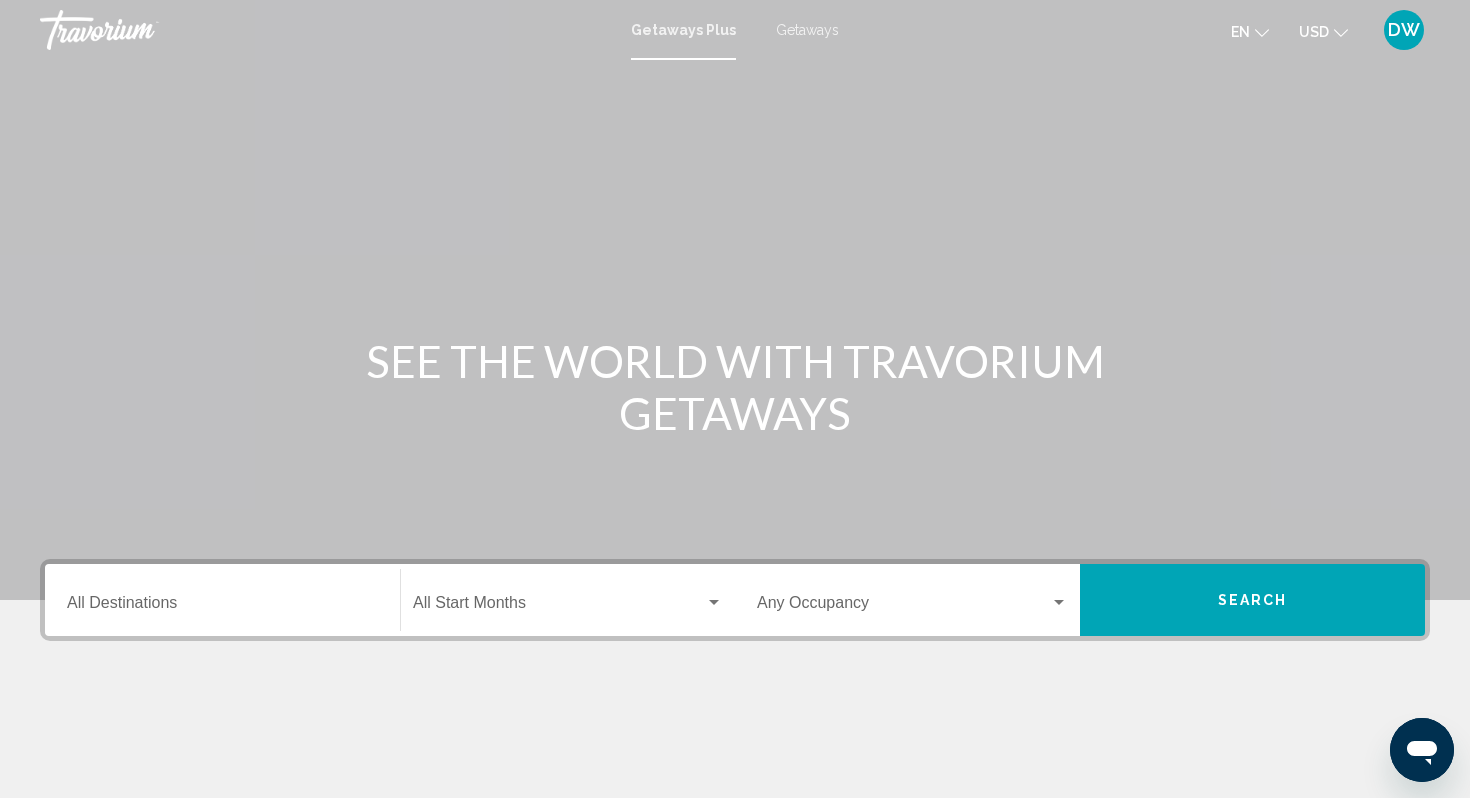 click on "Destination All Destinations" at bounding box center (222, 600) 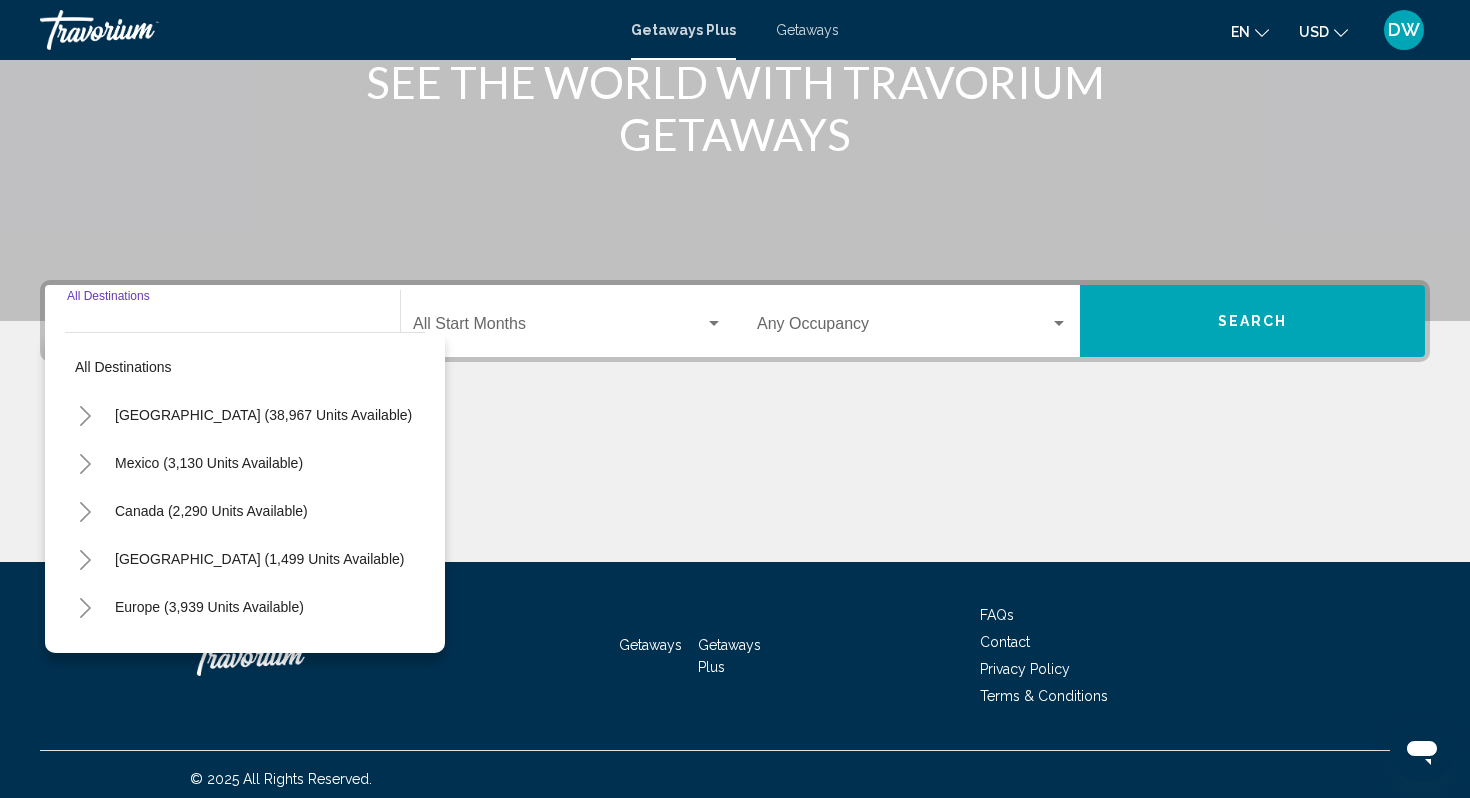 scroll, scrollTop: 288, scrollLeft: 0, axis: vertical 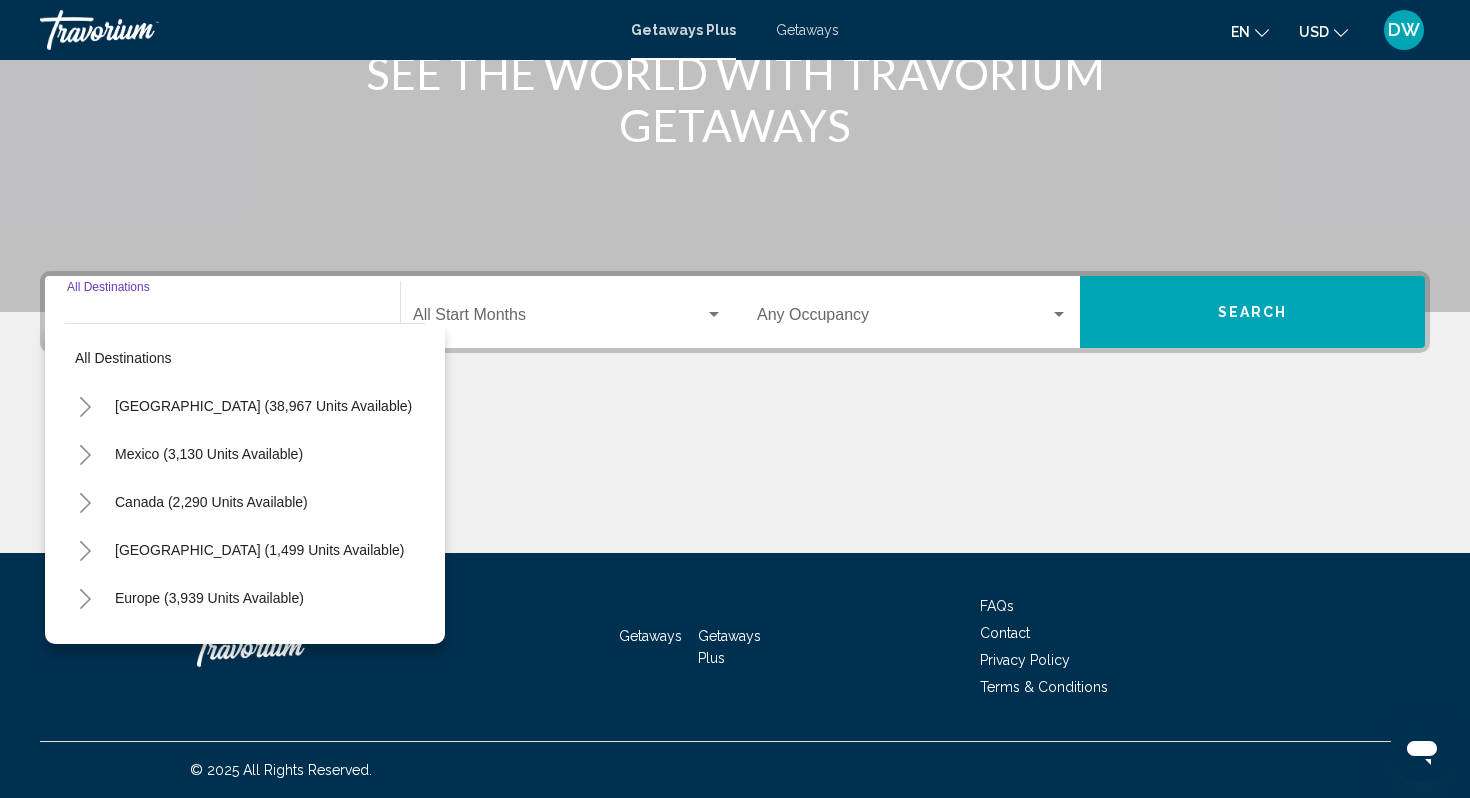 click at bounding box center [559, 319] 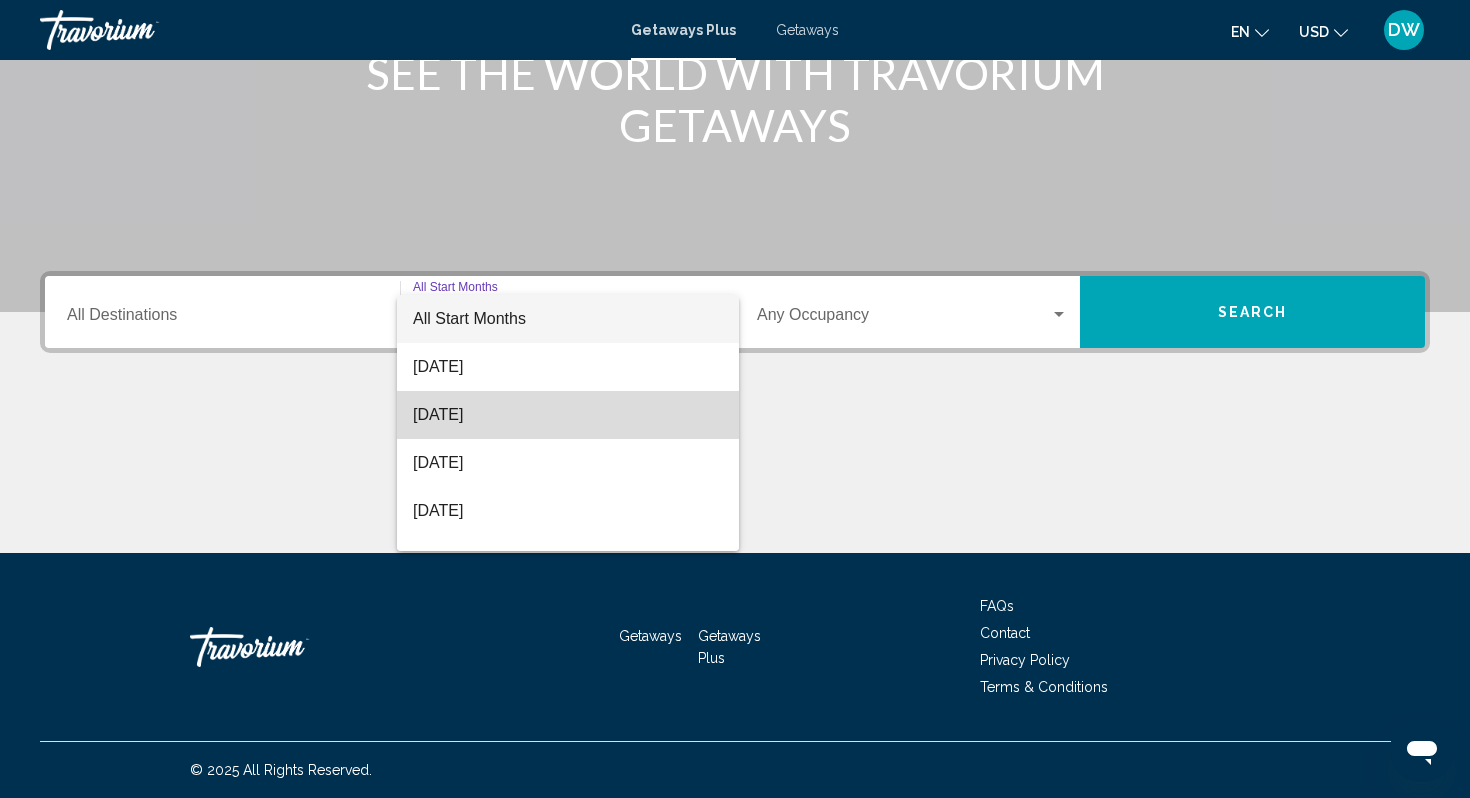 click on "[DATE]" at bounding box center [568, 415] 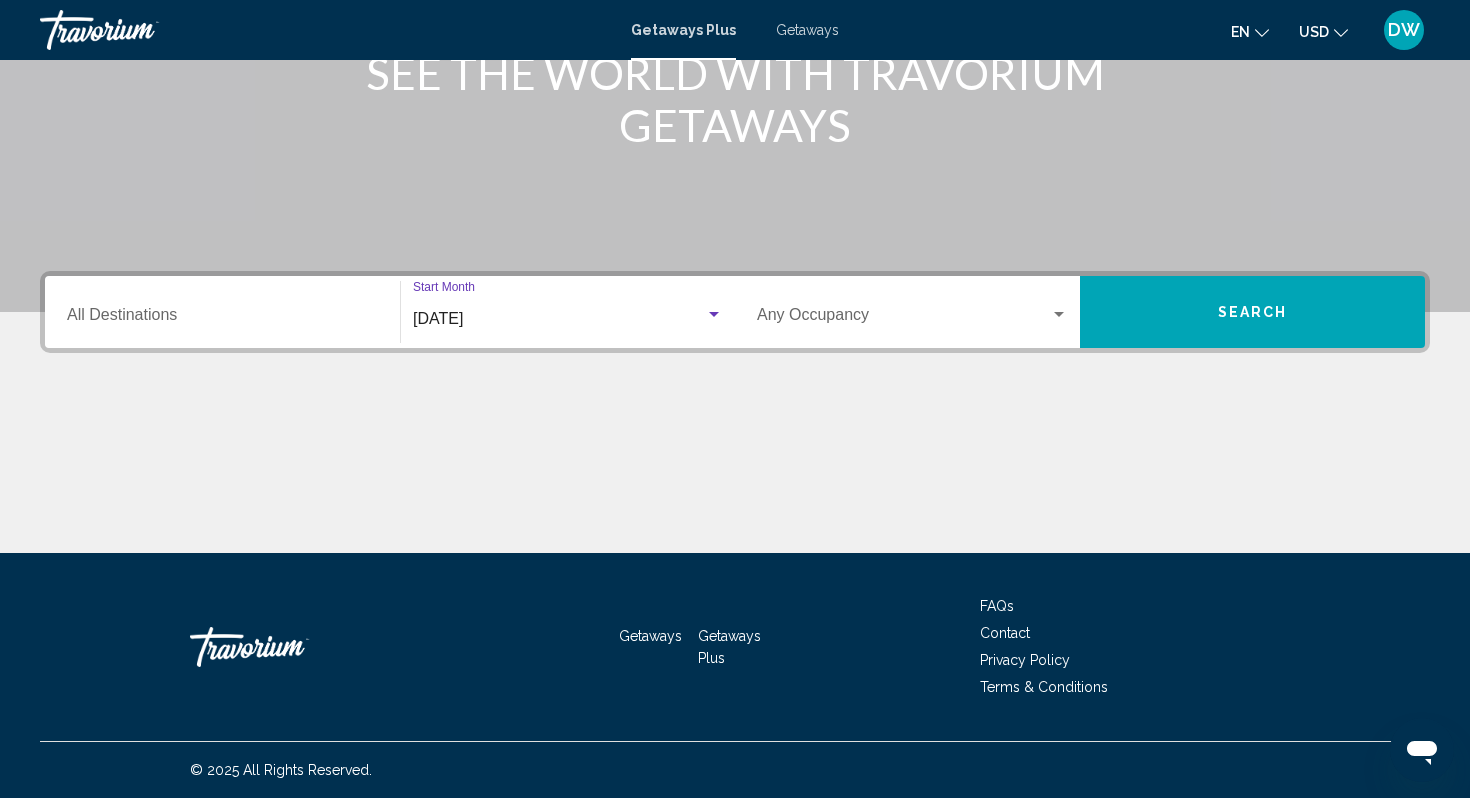 click on "Occupancy Any Occupancy" at bounding box center [912, 312] 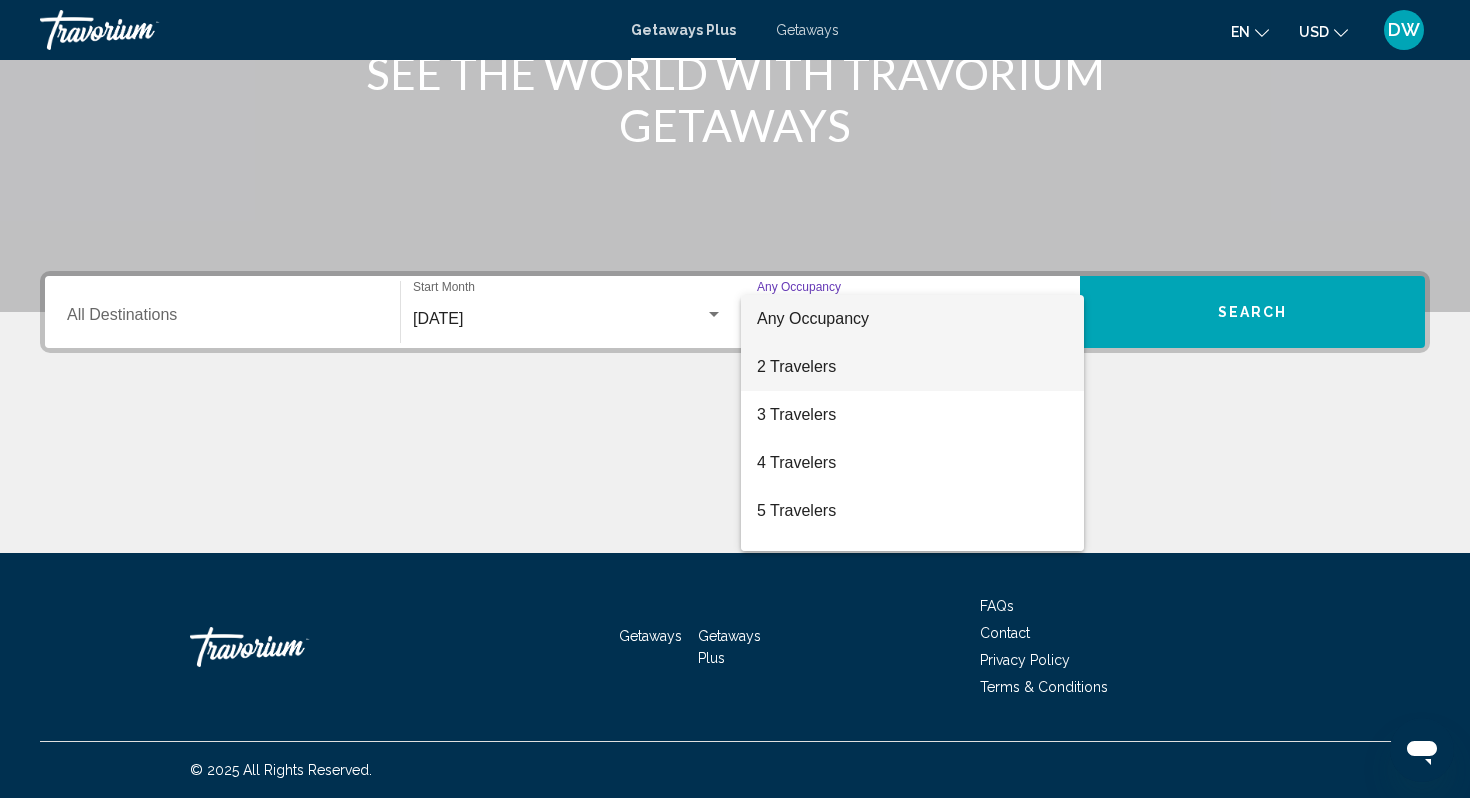 click on "2 Travelers" at bounding box center (912, 367) 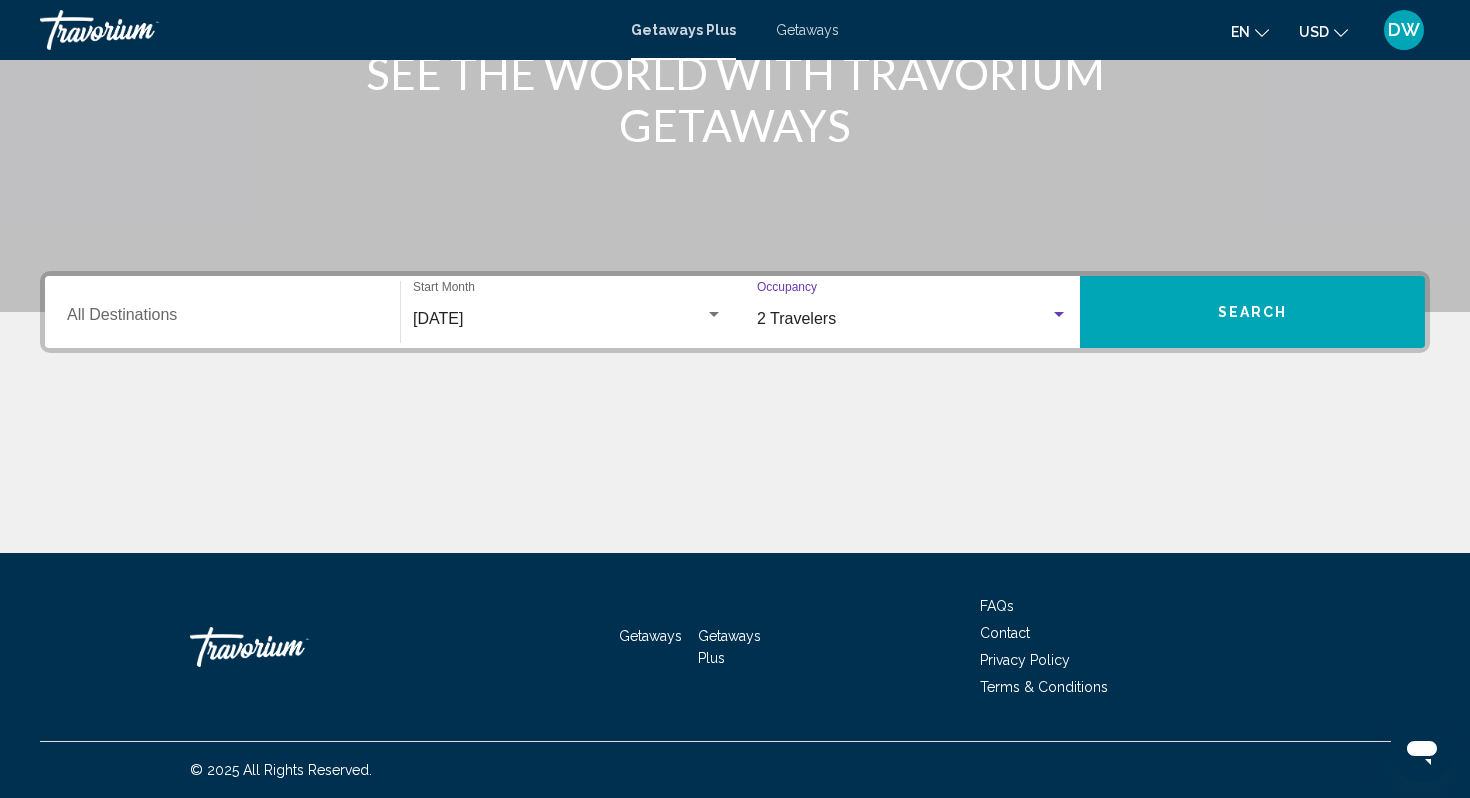 click on "Search" at bounding box center (1252, 312) 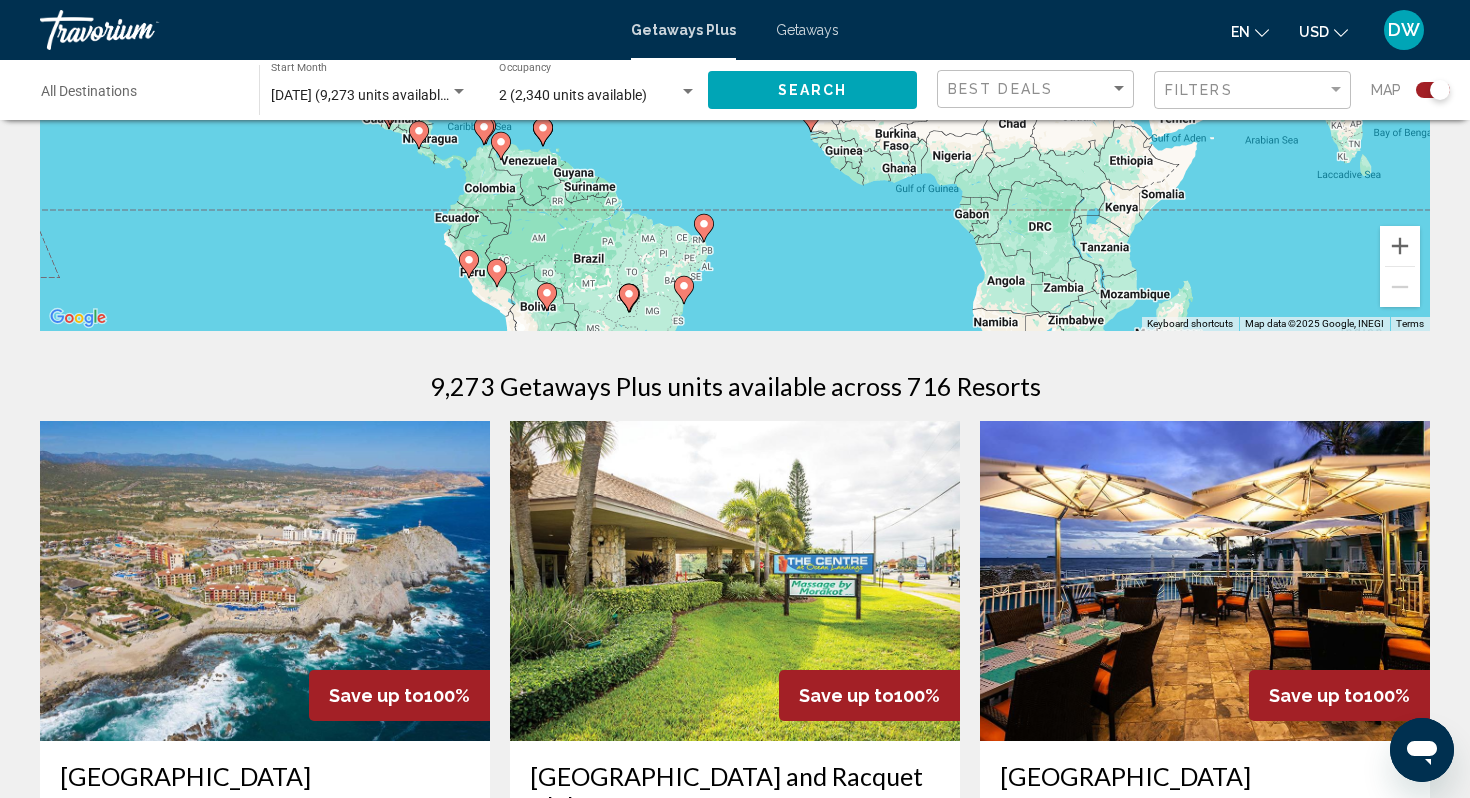 scroll, scrollTop: 231, scrollLeft: 0, axis: vertical 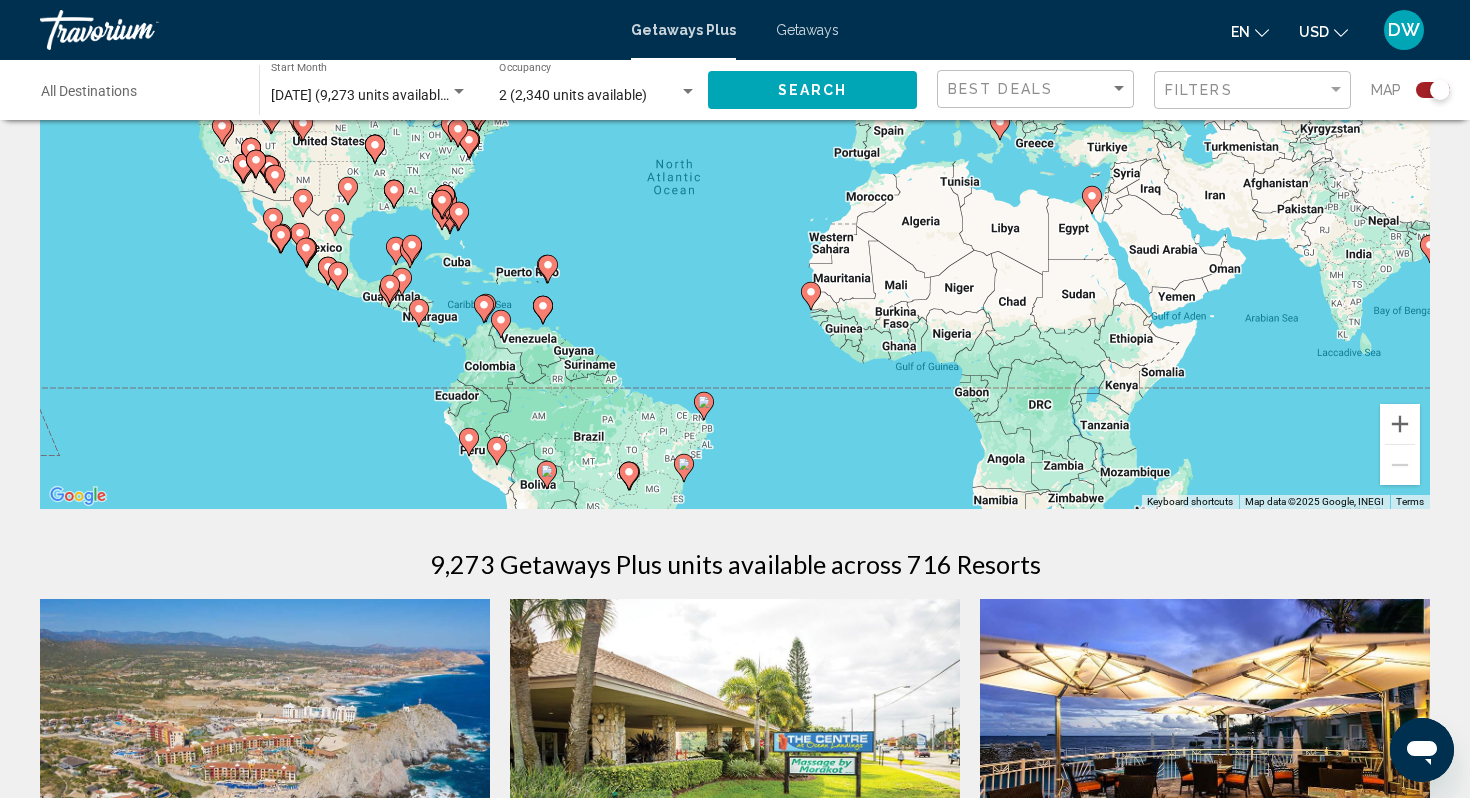 click on "Best Deals Filters Map" 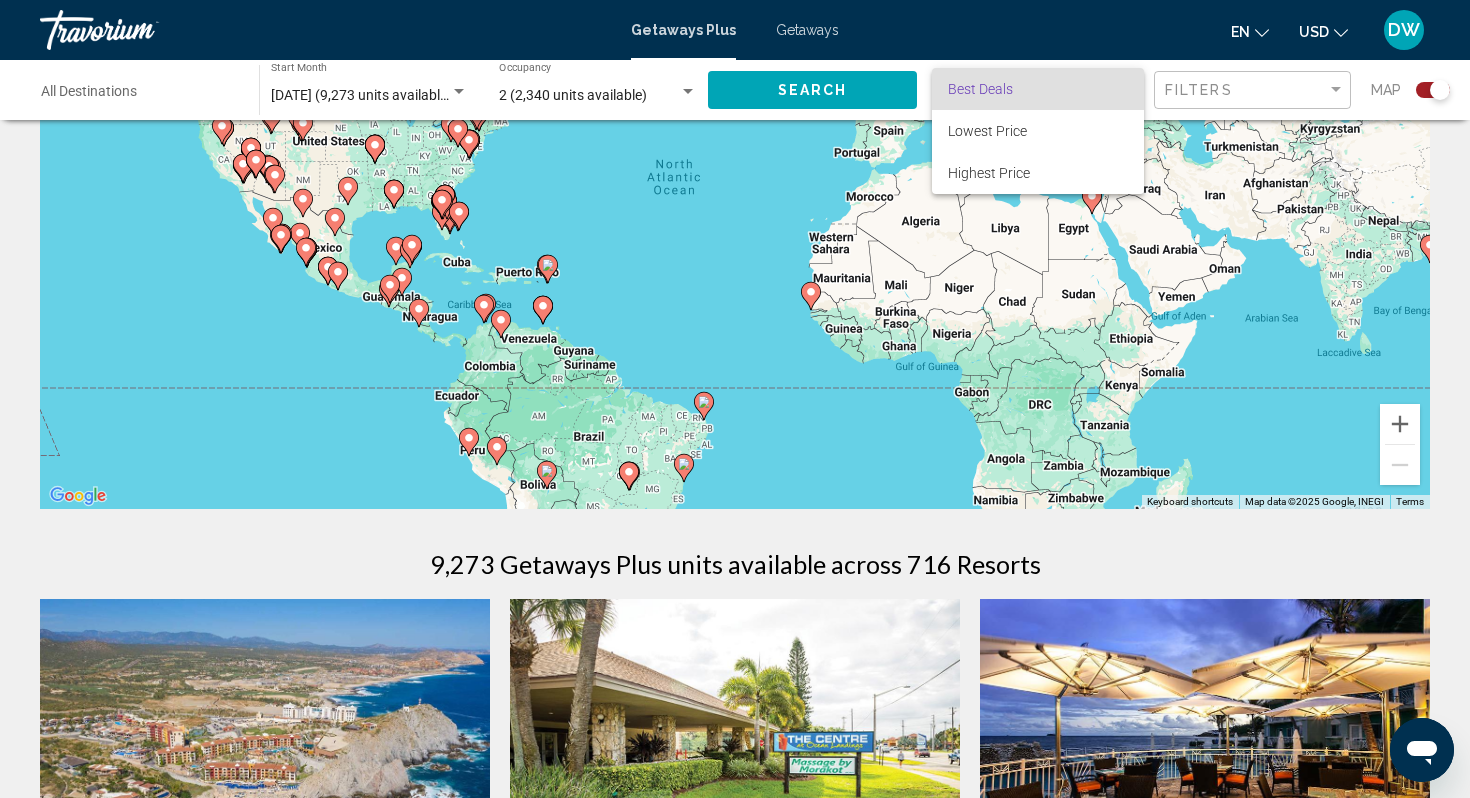 click on "Best Deals" at bounding box center [1038, 89] 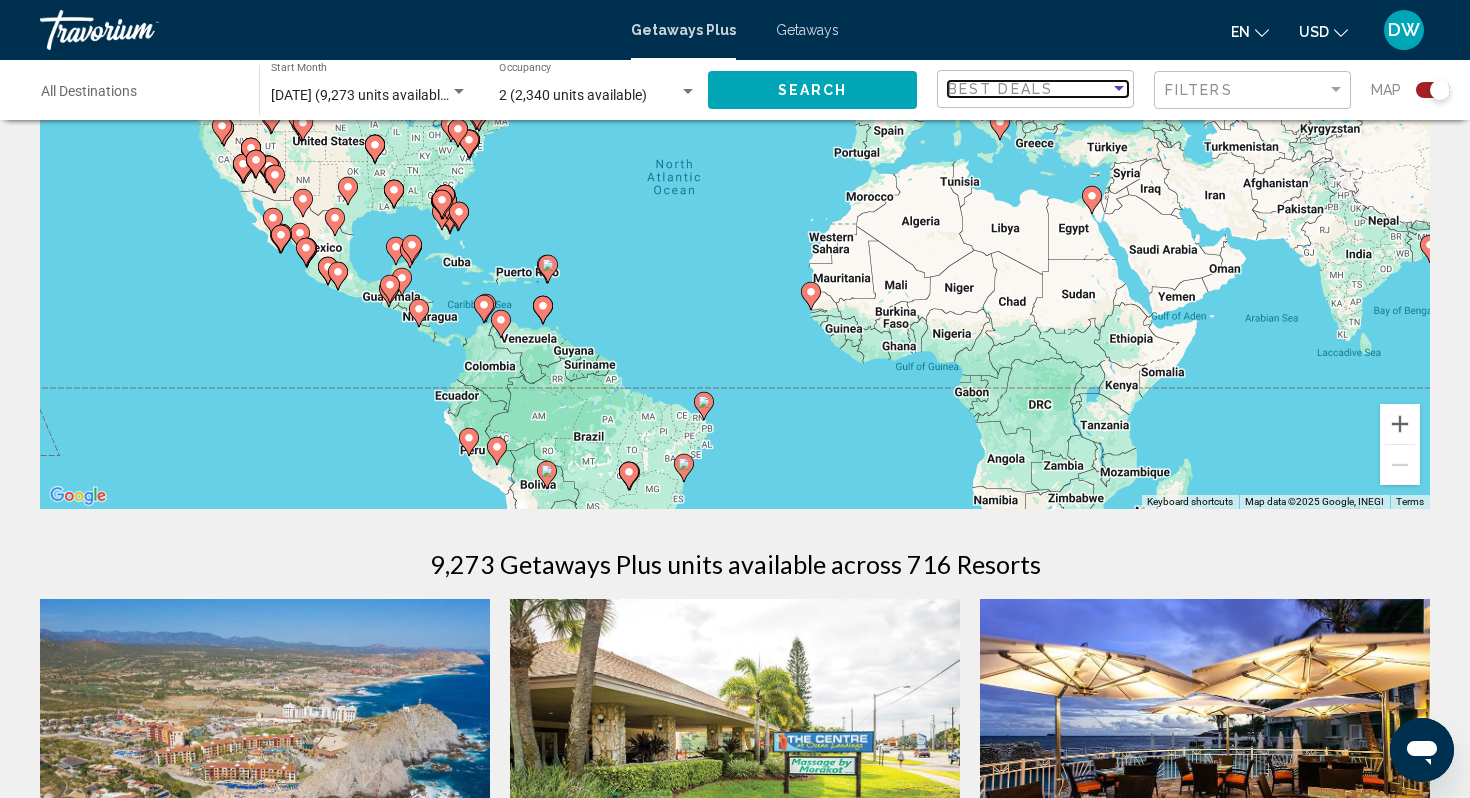 scroll, scrollTop: 0, scrollLeft: 0, axis: both 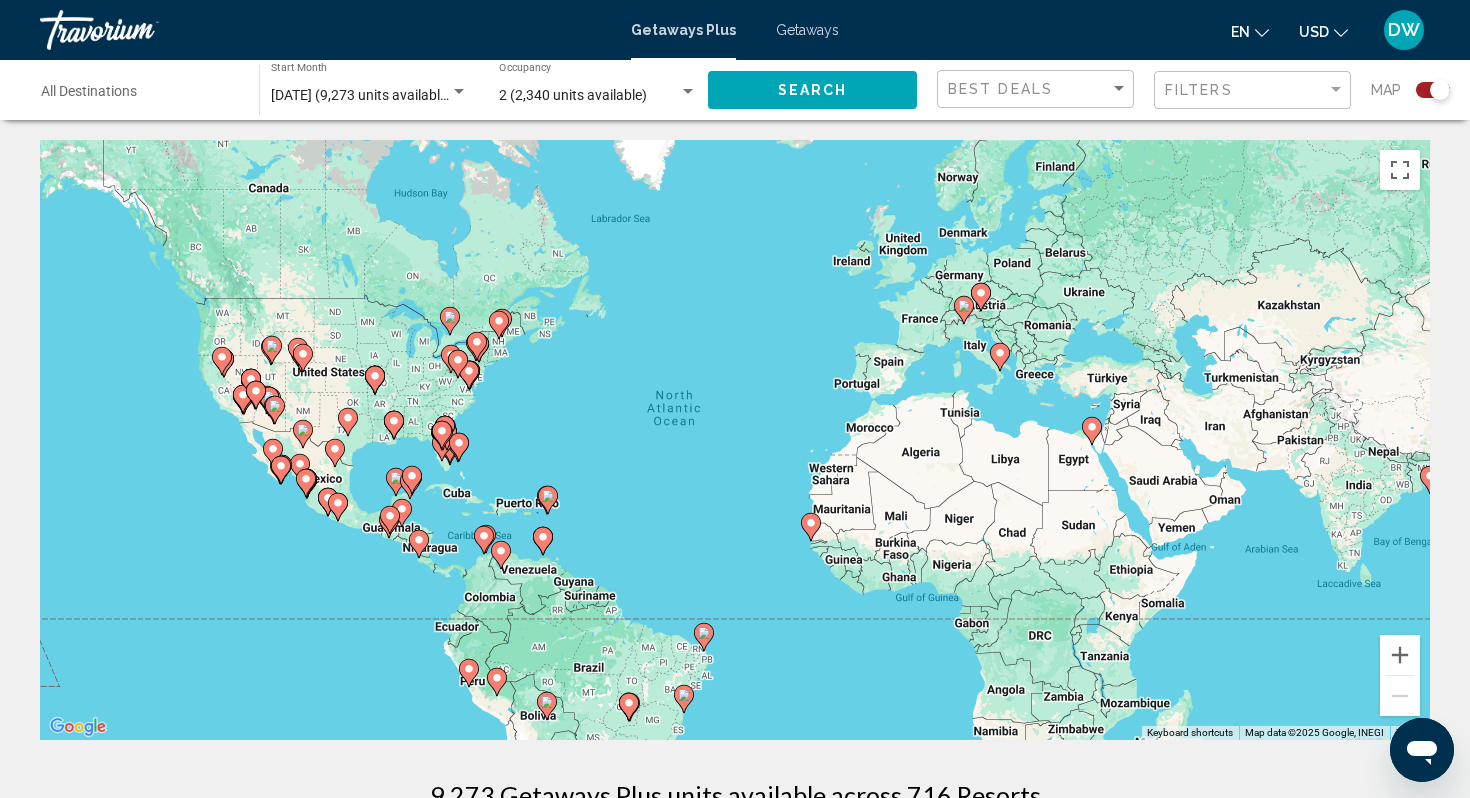 click on "2 (2,340 units available) Occupancy Any Occupancy" 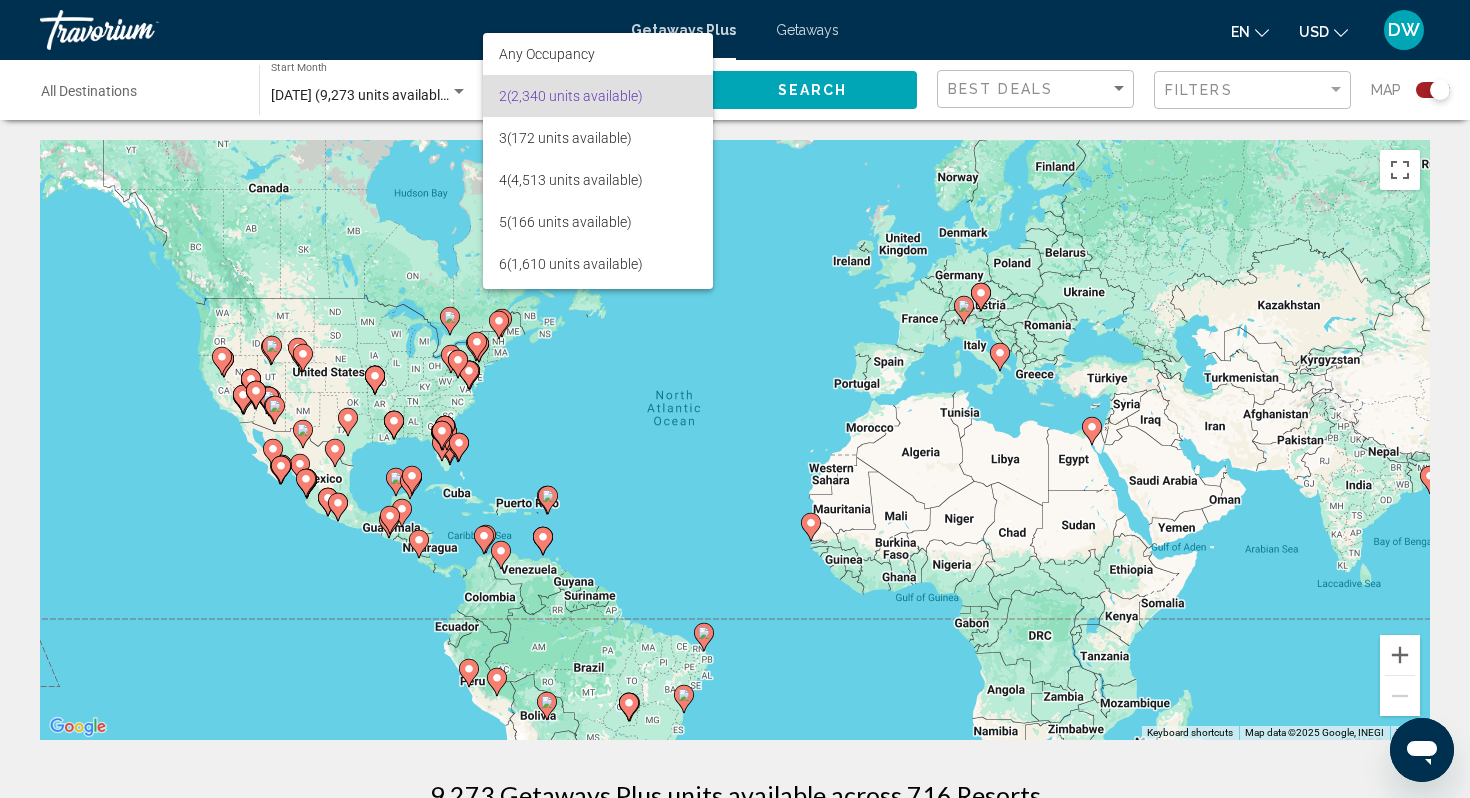 click at bounding box center [735, 399] 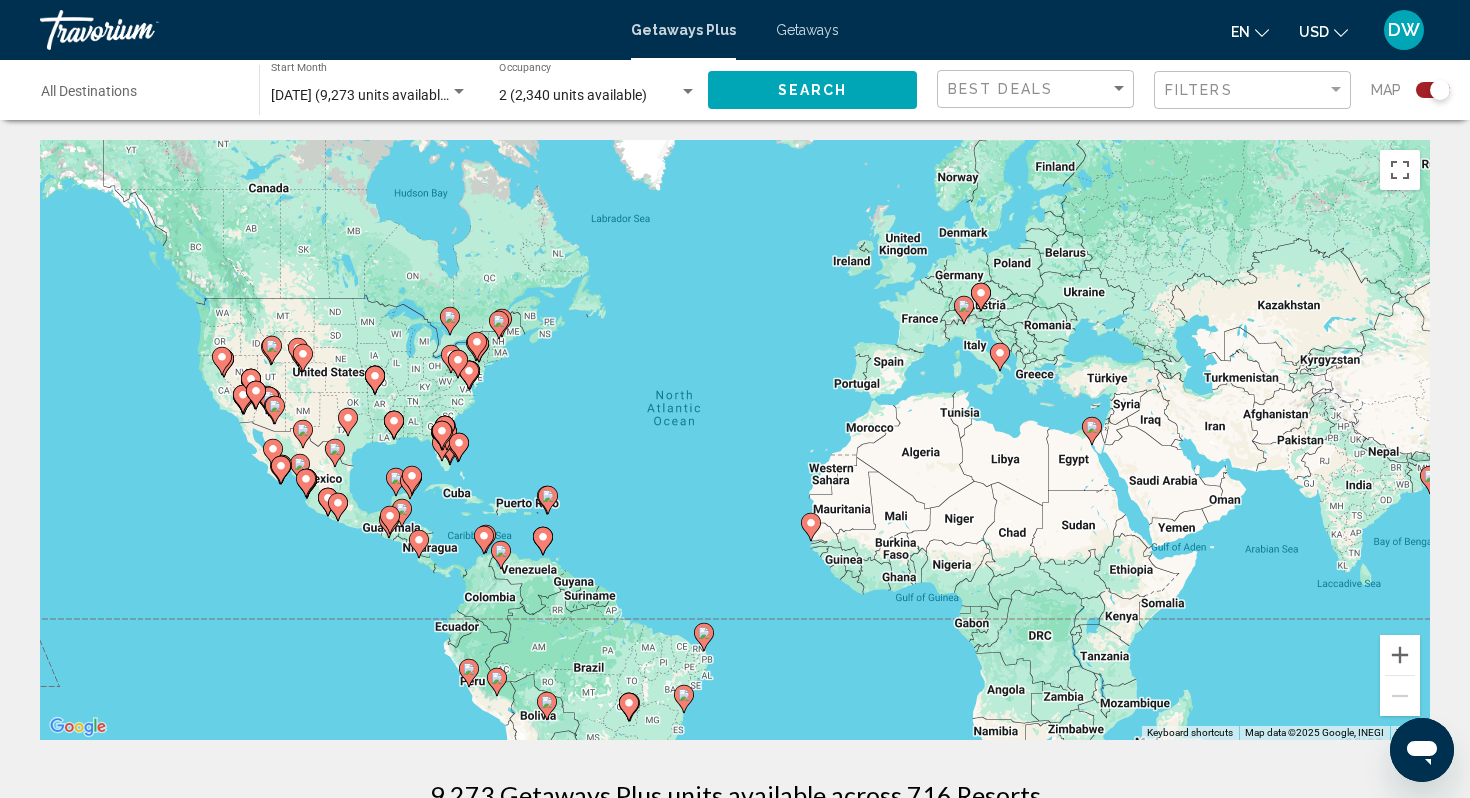 click on "[DATE] (9,273 units available)" at bounding box center (361, 95) 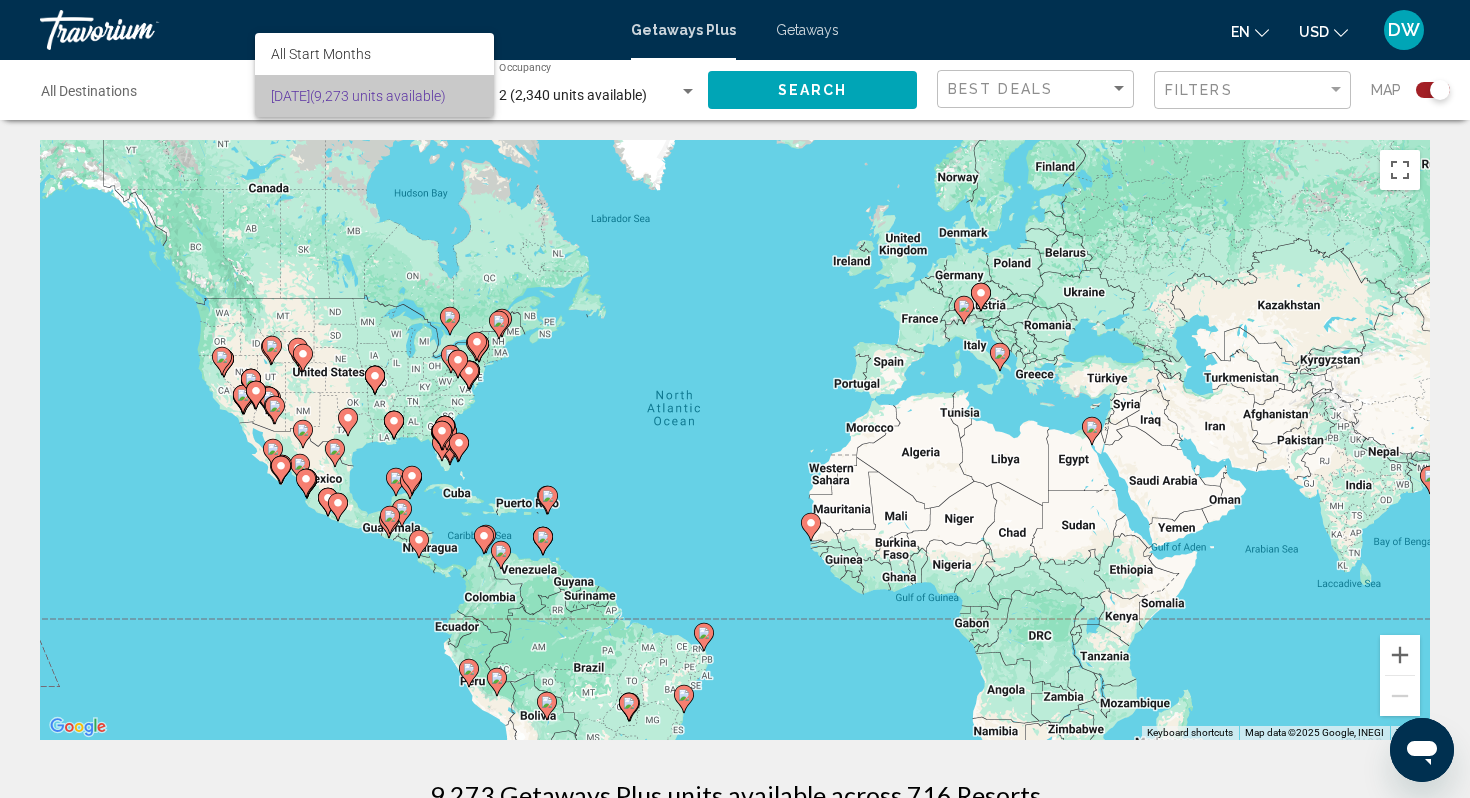 click on "[DATE]  (9,273 units available)" at bounding box center [374, 96] 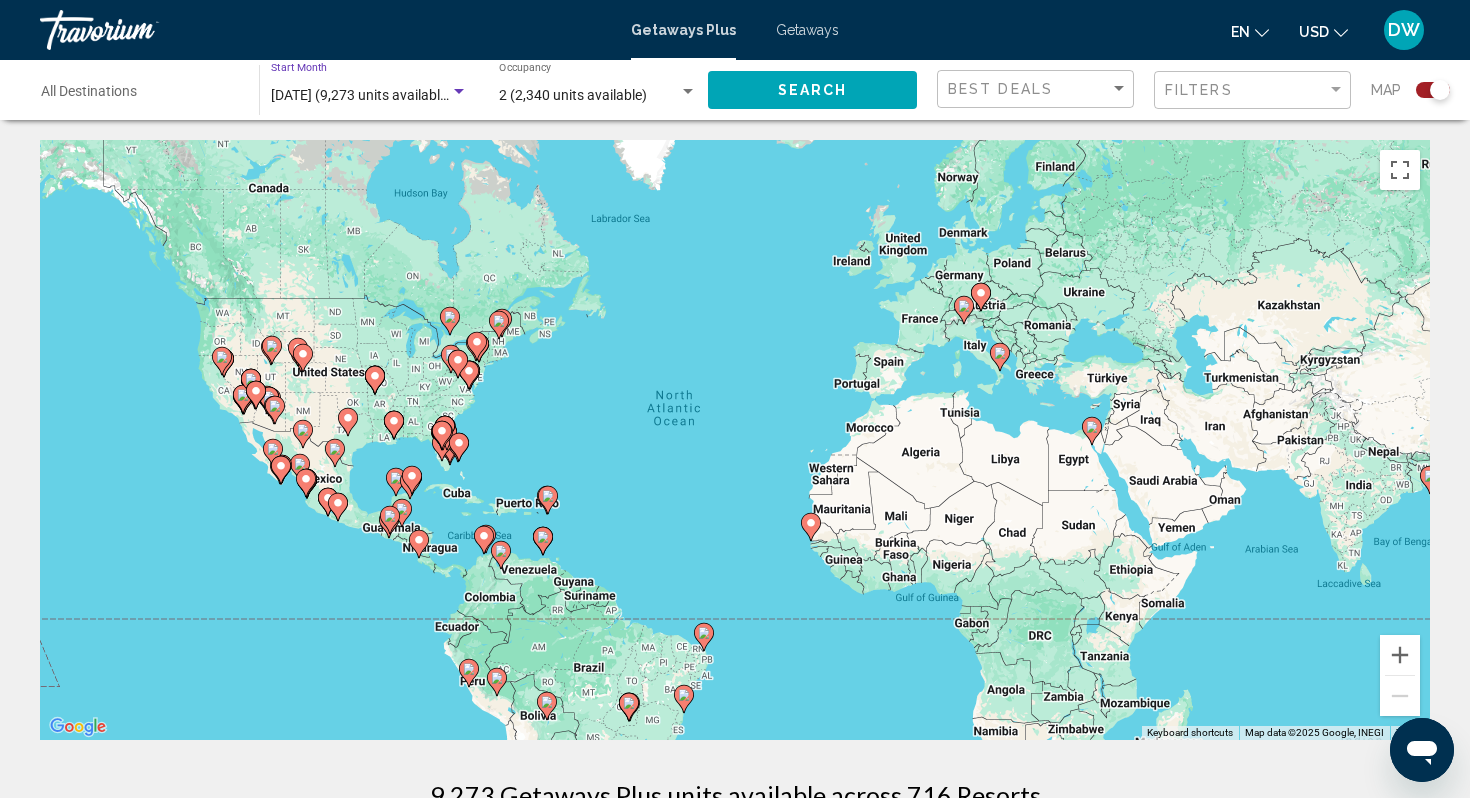 click on "Best Deals" 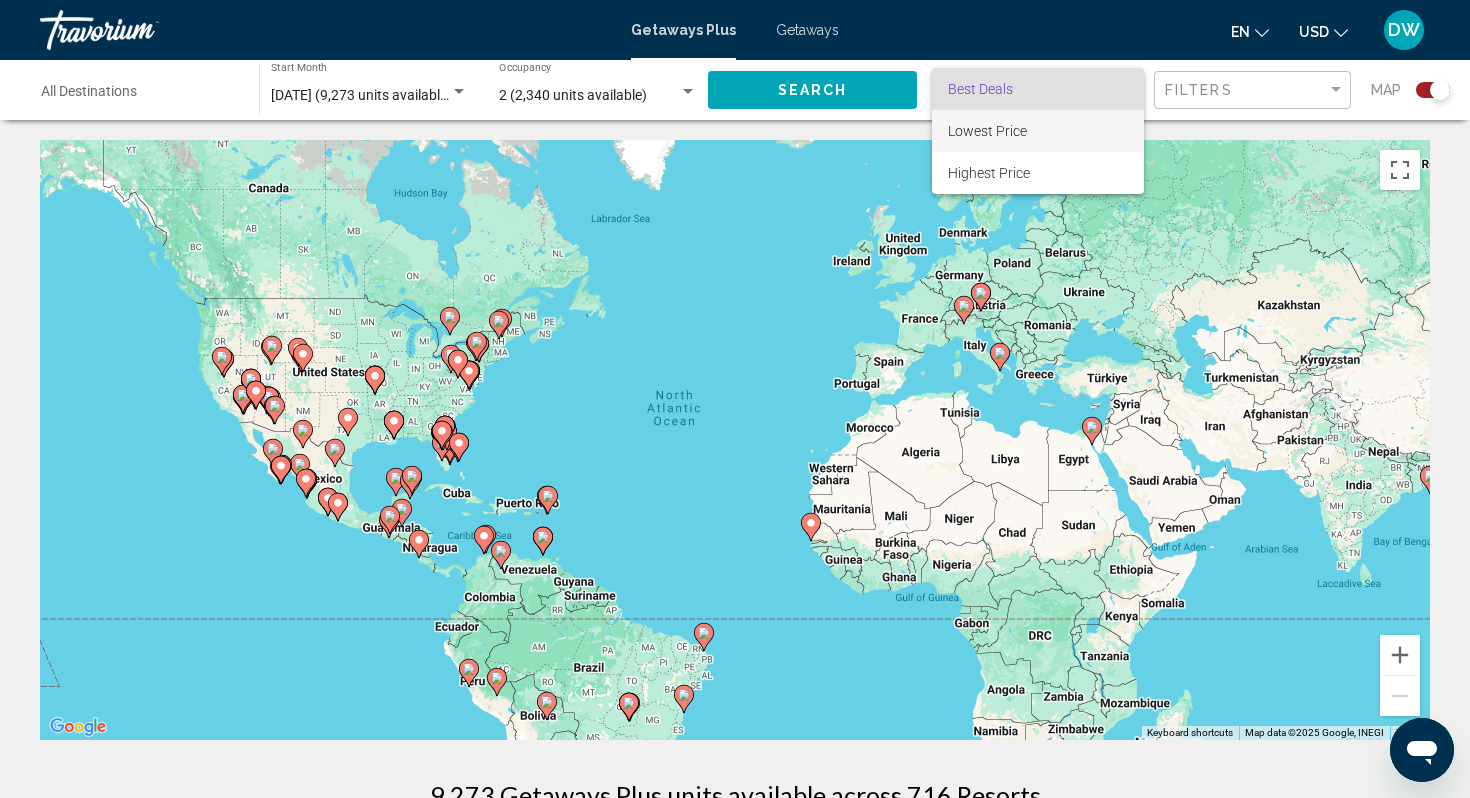 click on "Lowest Price" at bounding box center (987, 131) 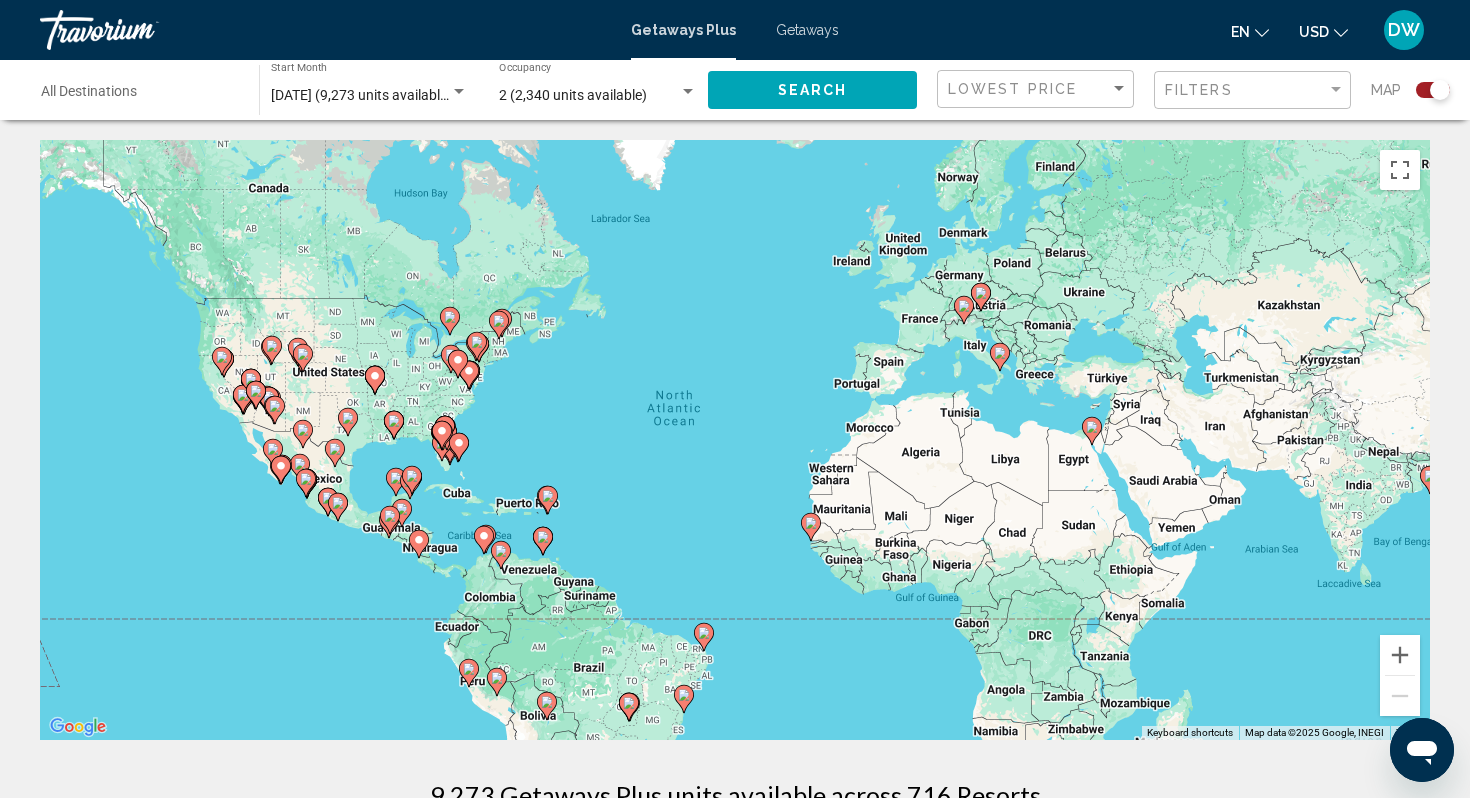 click on "Filters" 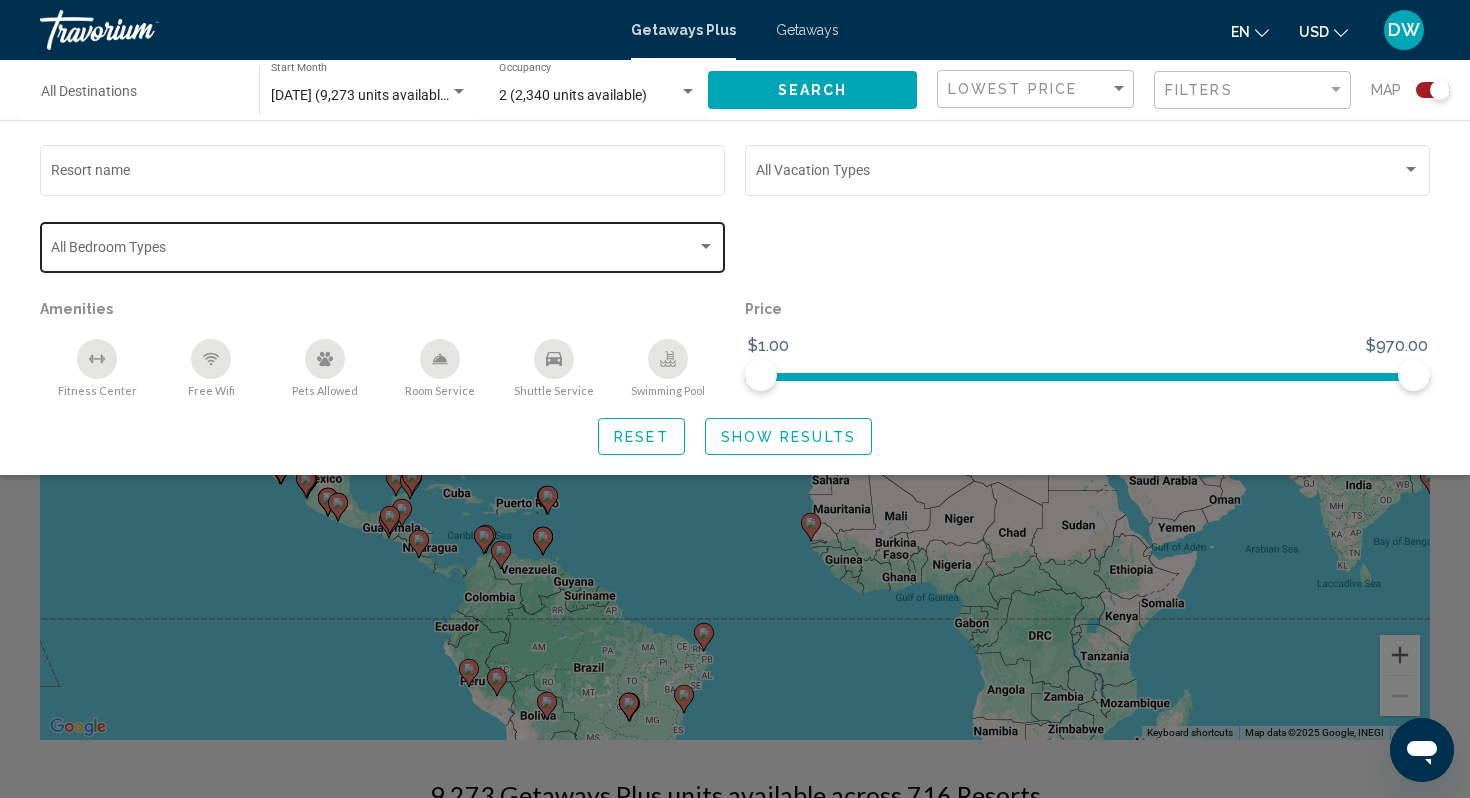 click on "Bedroom Types All Bedroom Types" 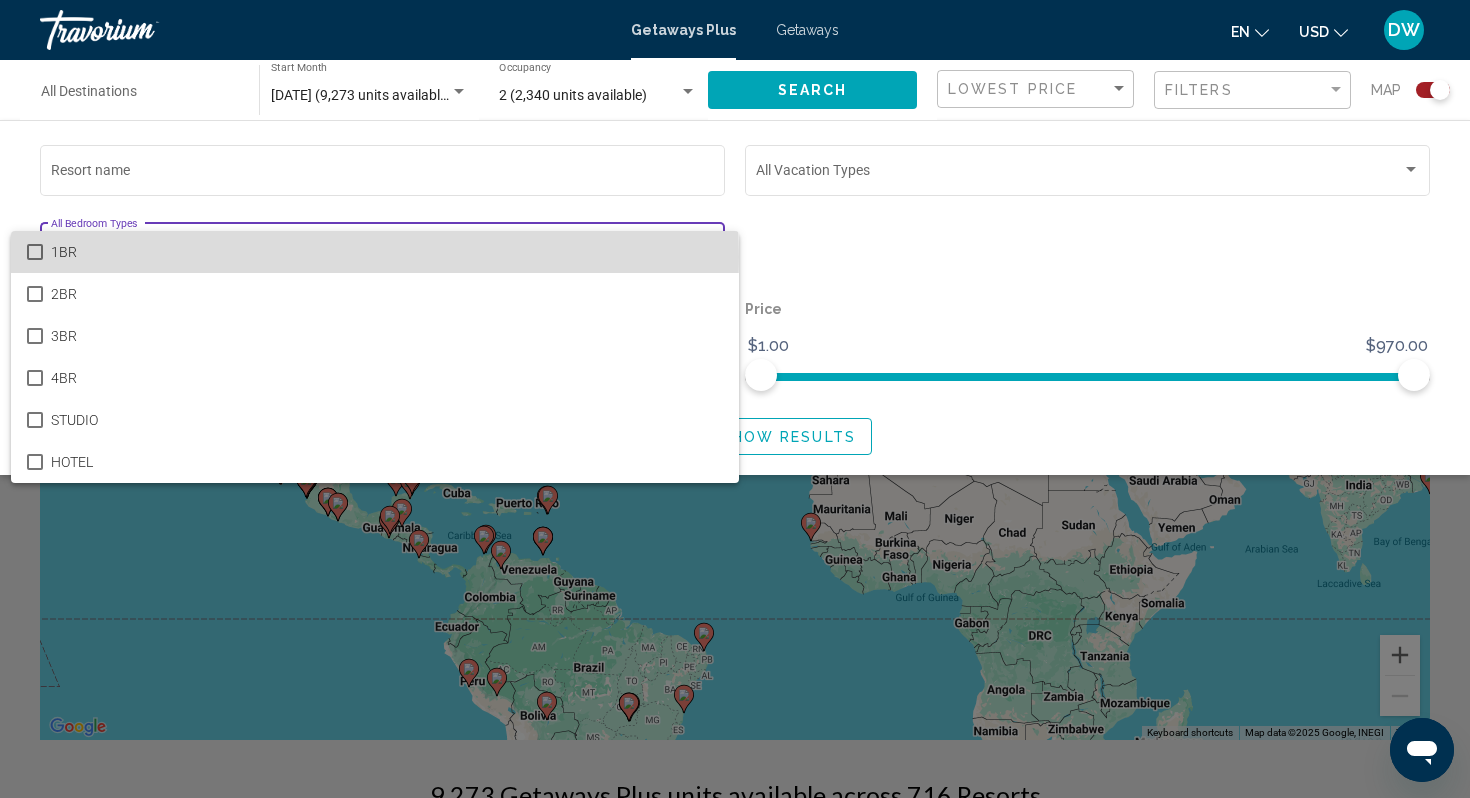 click at bounding box center (35, 252) 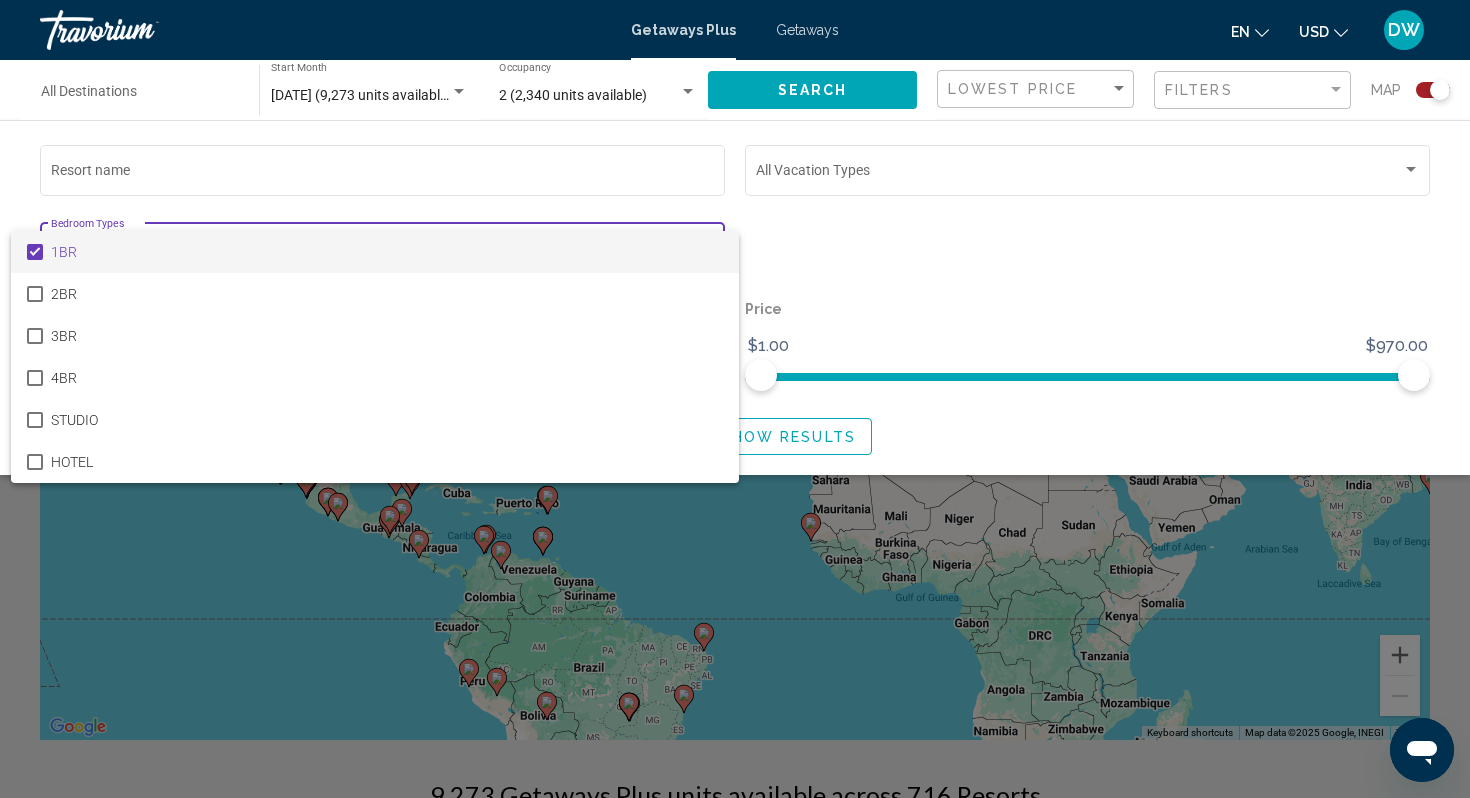 click at bounding box center [735, 399] 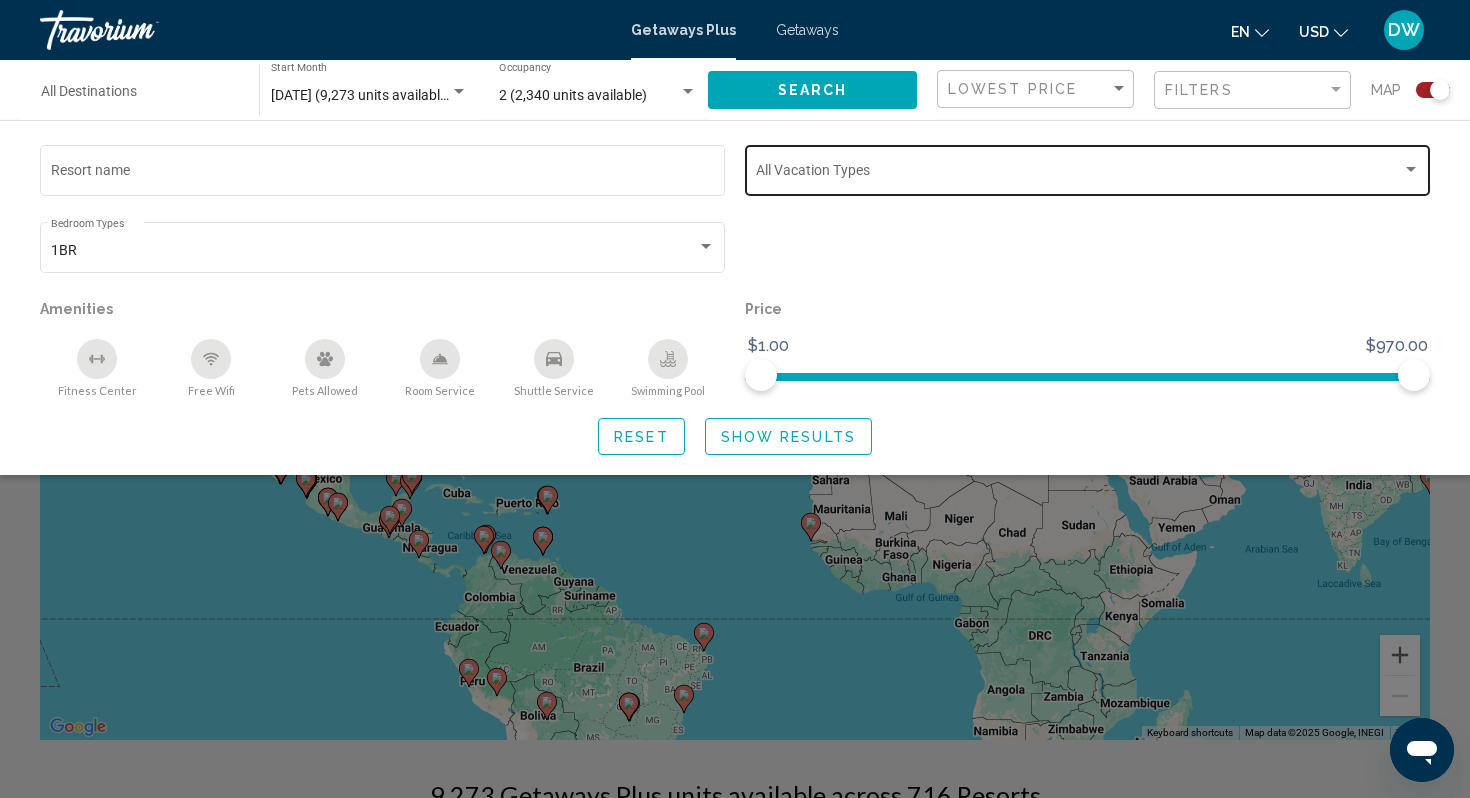 click at bounding box center [1079, 174] 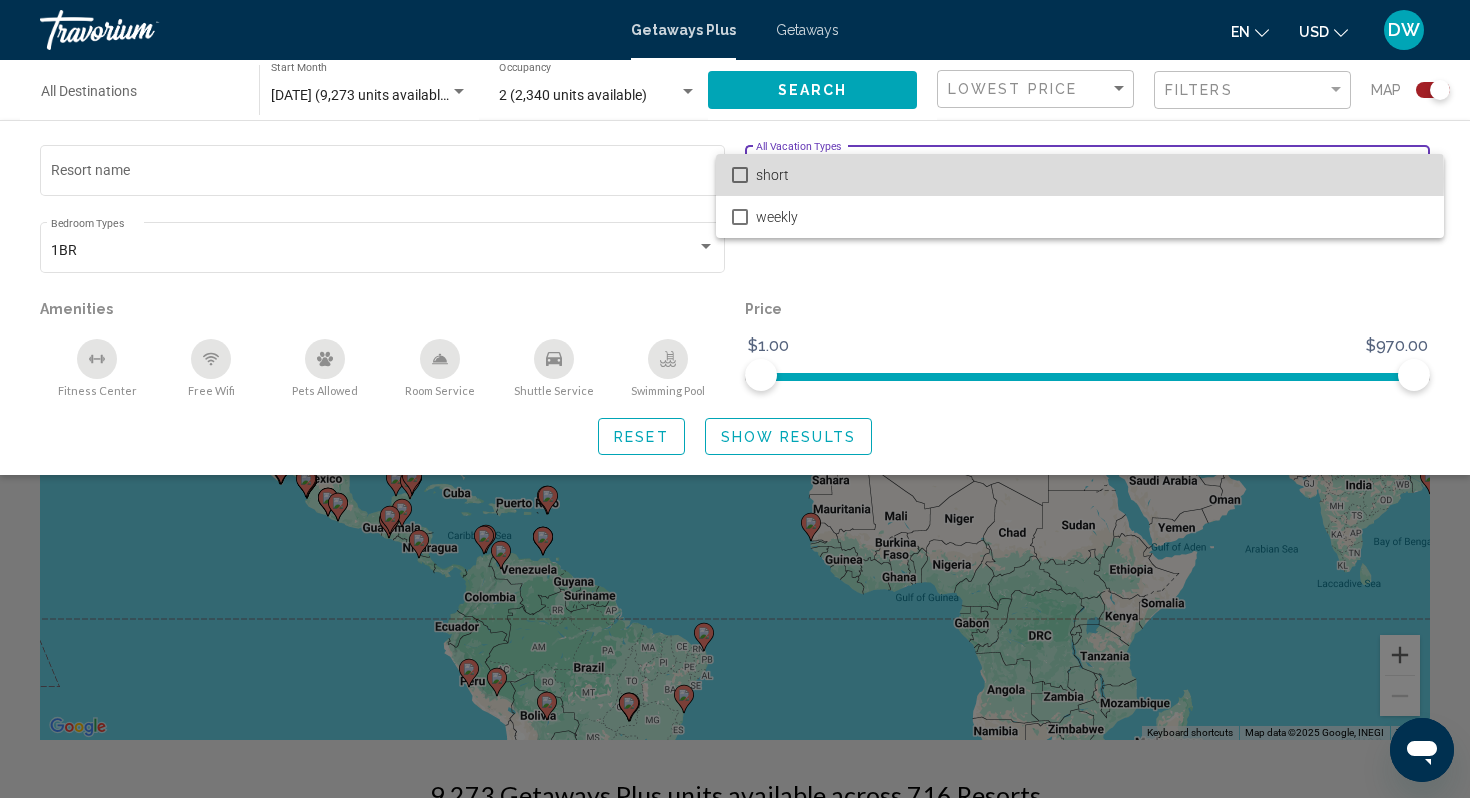 click at bounding box center (740, 175) 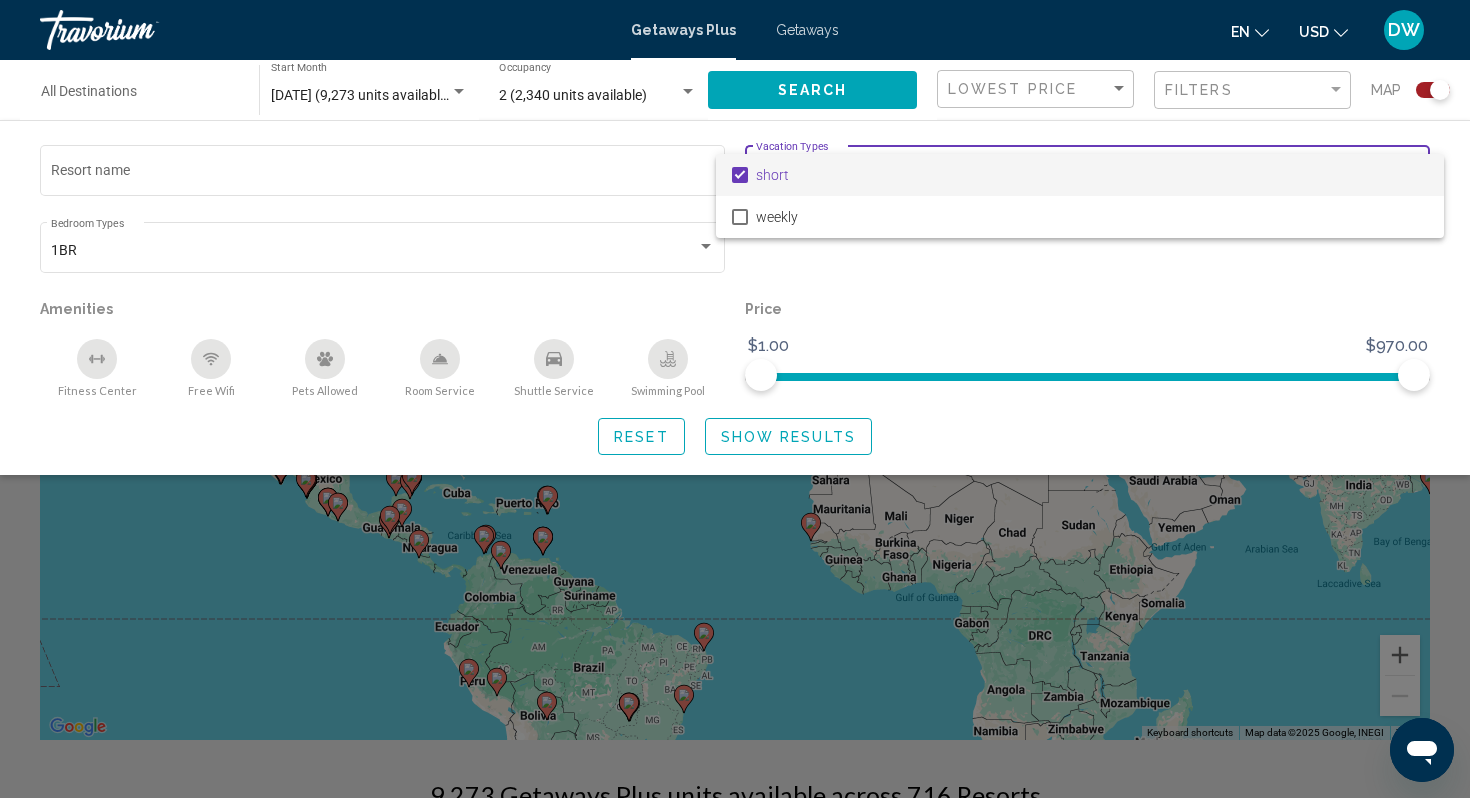 click at bounding box center [735, 399] 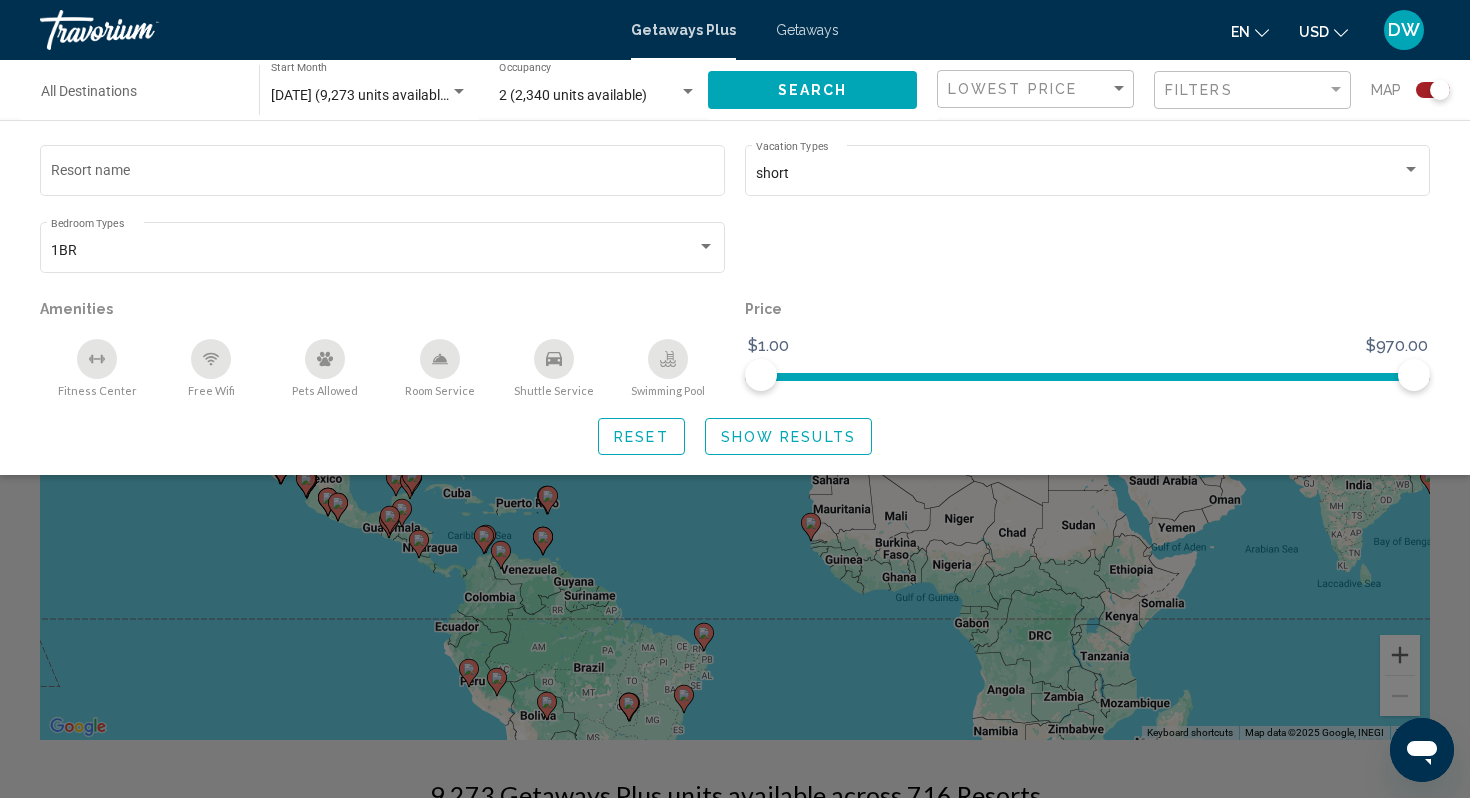 click on "Show Results" 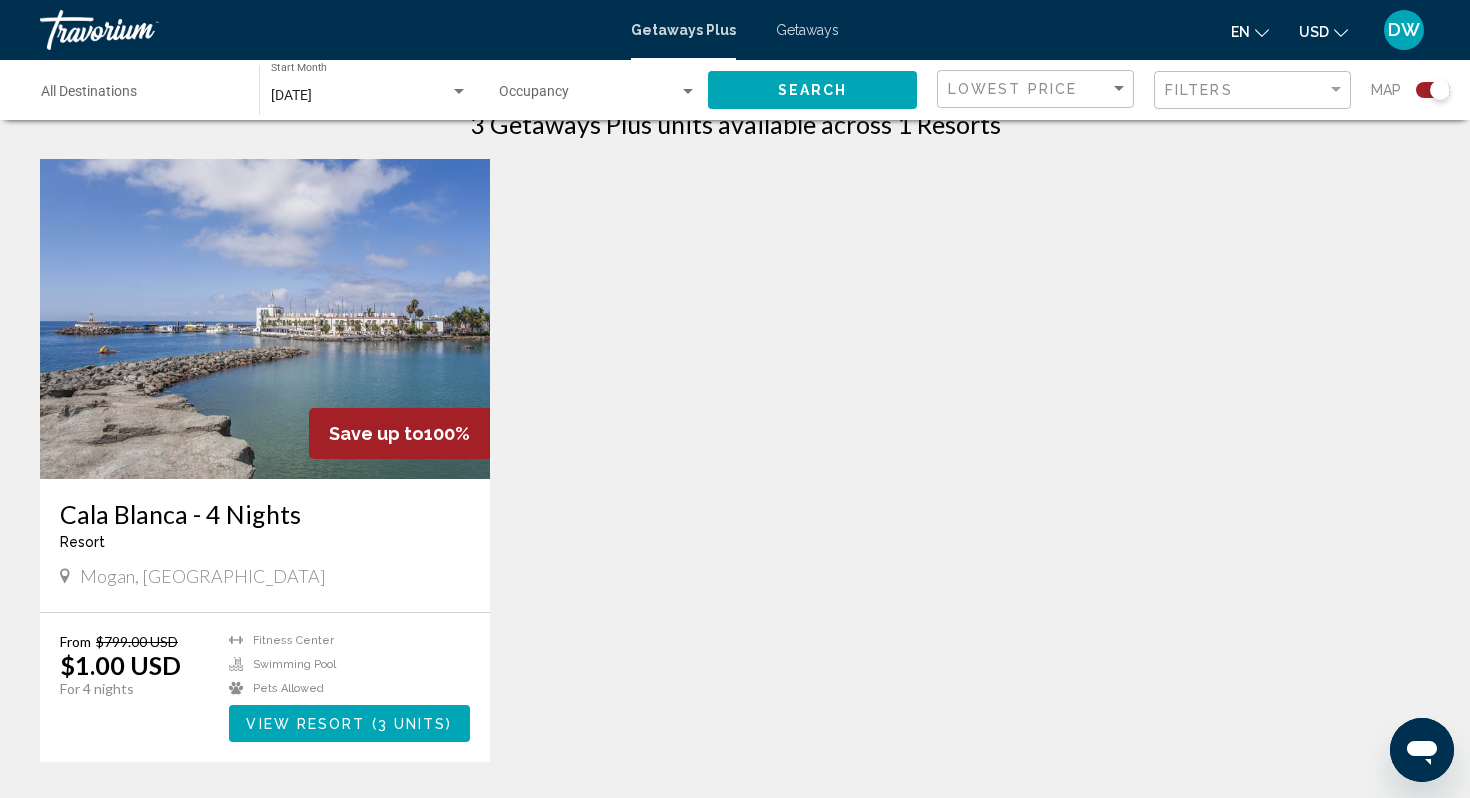 scroll, scrollTop: 685, scrollLeft: 0, axis: vertical 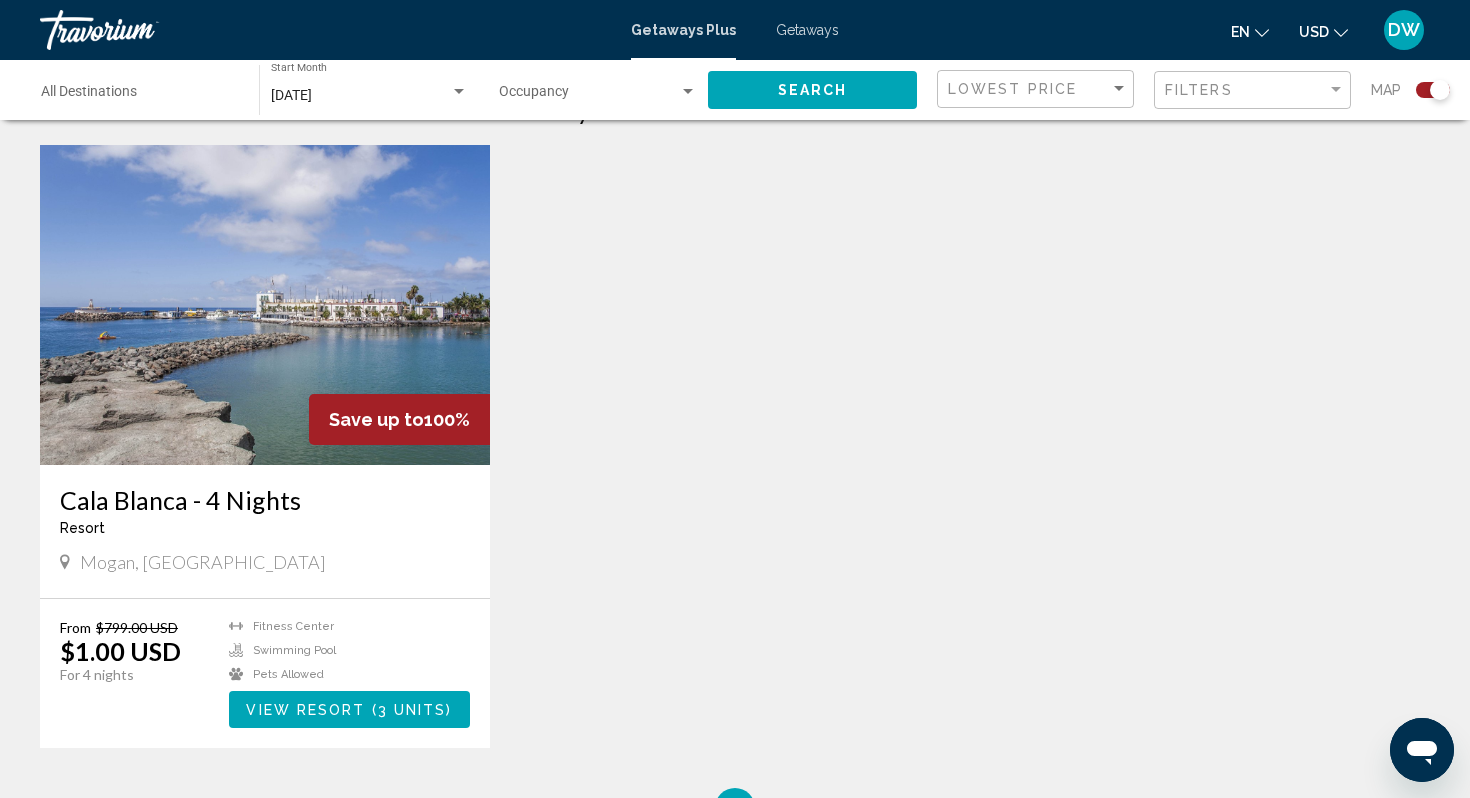 click at bounding box center [265, 305] 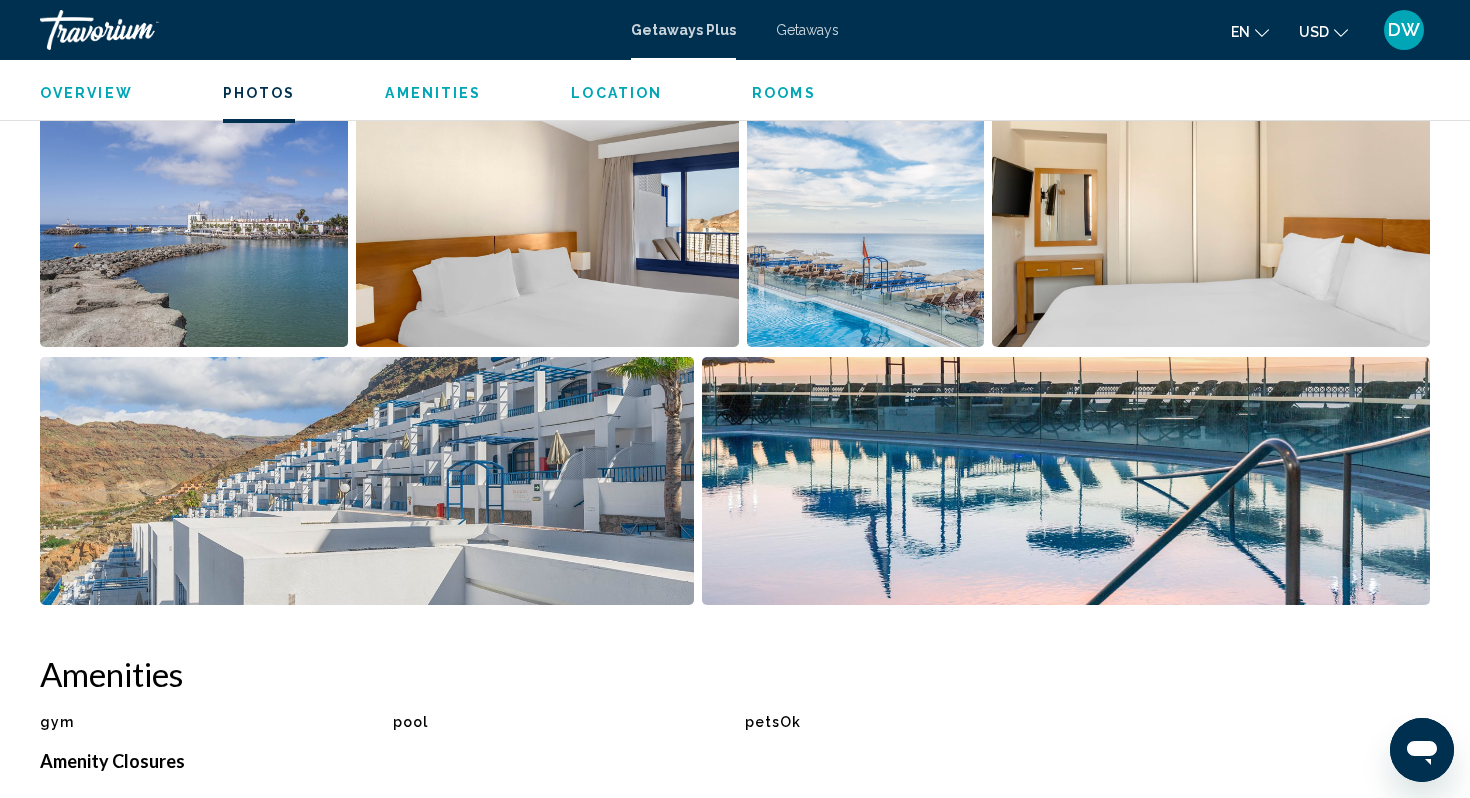 scroll, scrollTop: 983, scrollLeft: 0, axis: vertical 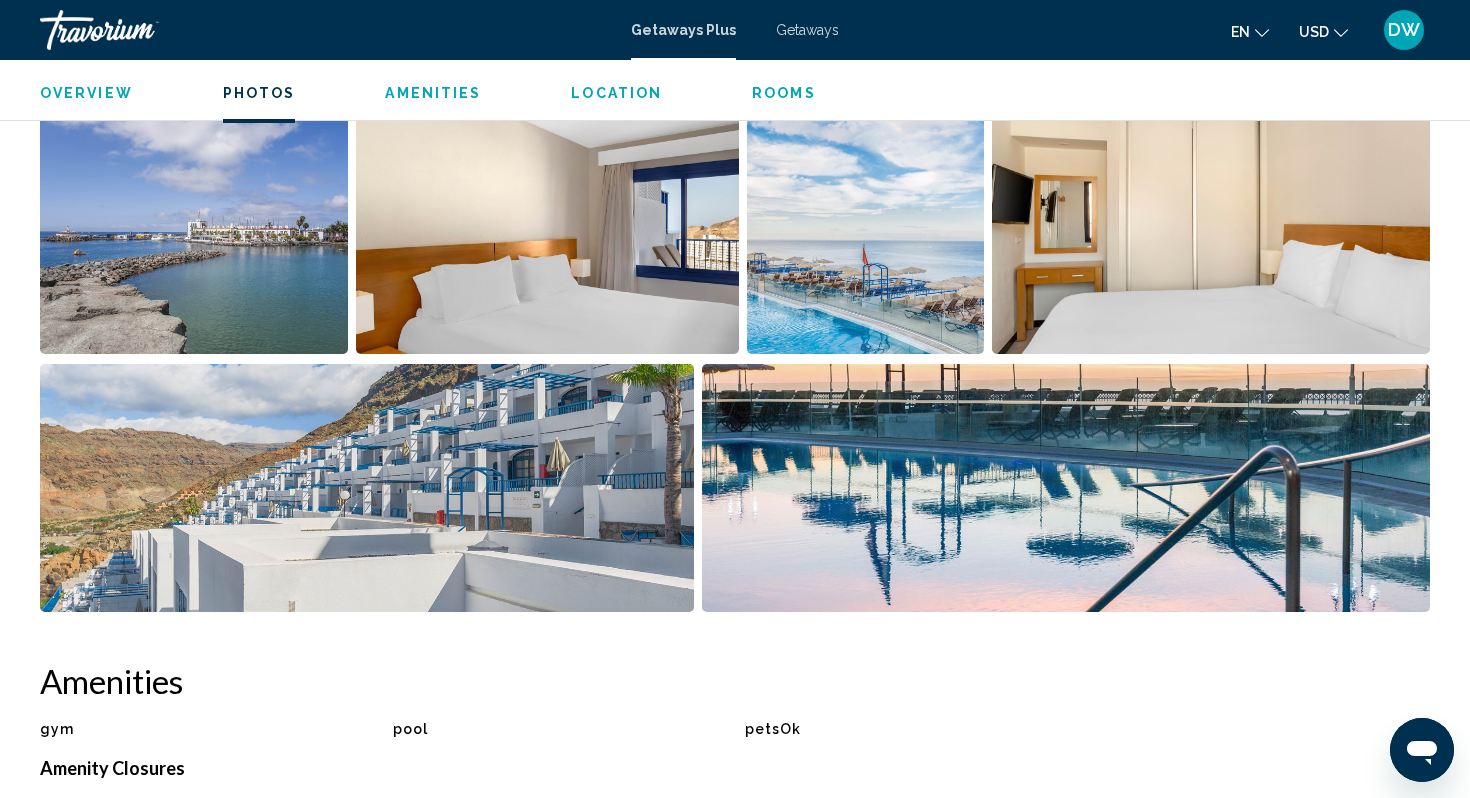 click at bounding box center [194, 230] 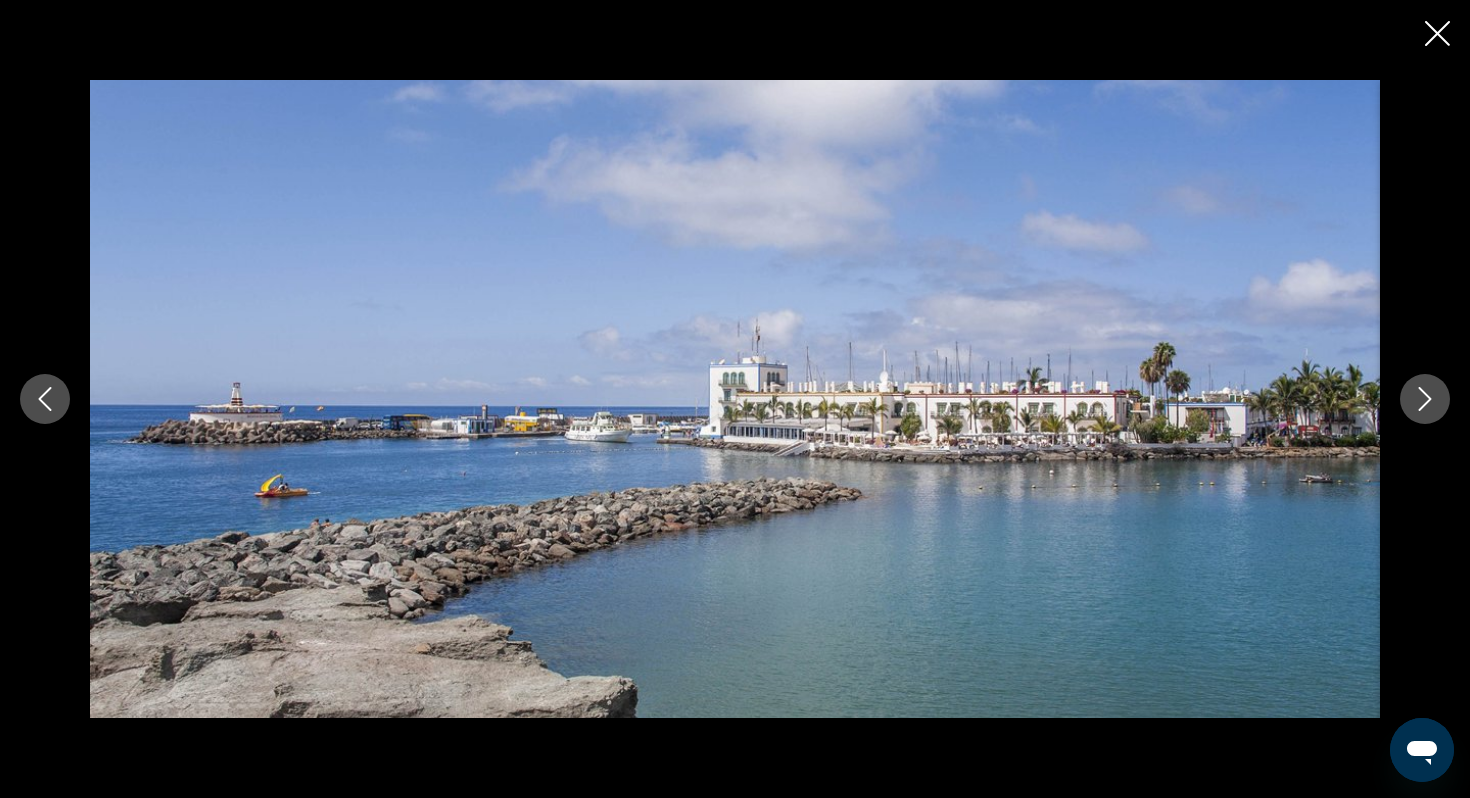 click at bounding box center [1425, 399] 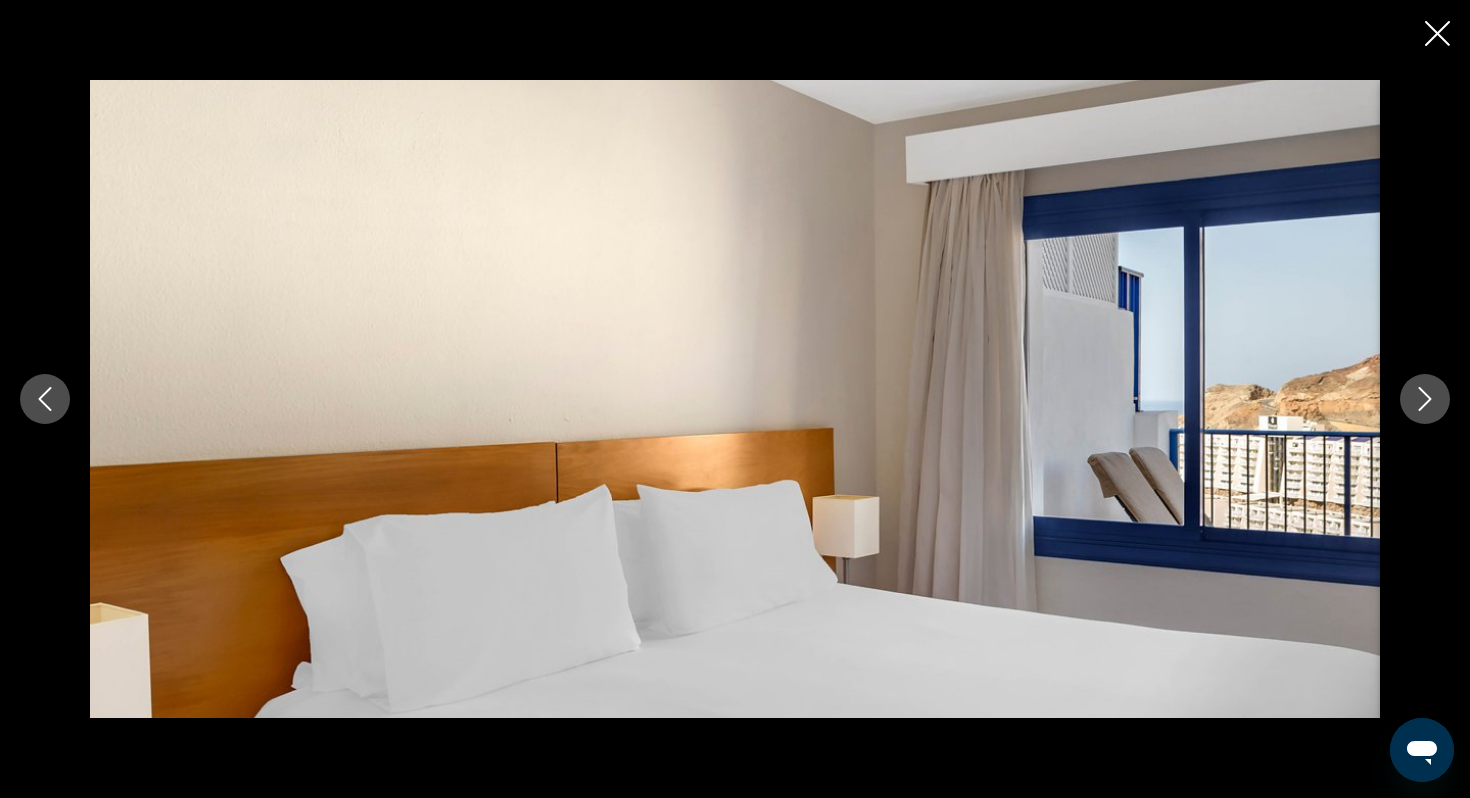 click at bounding box center [1425, 399] 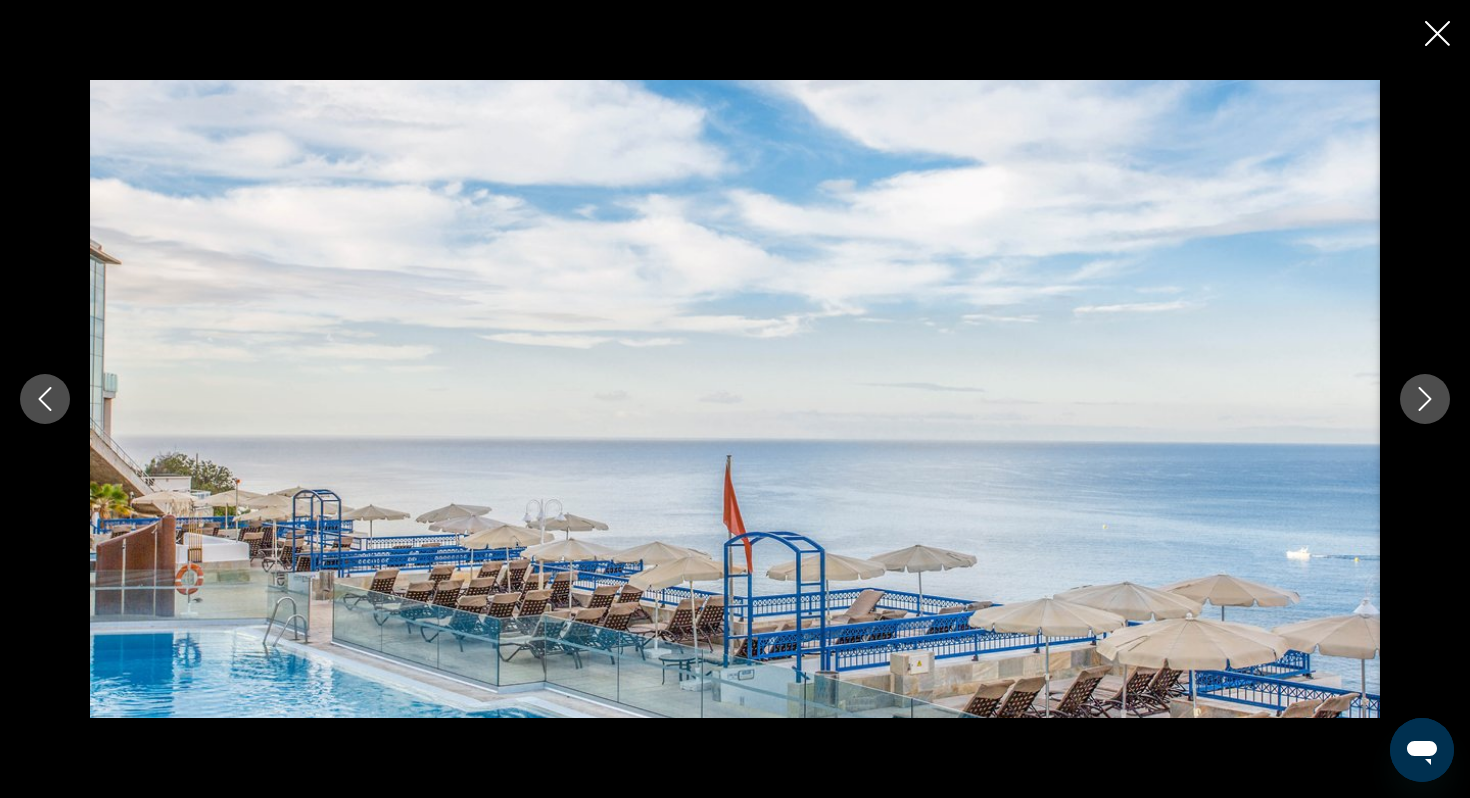 click at bounding box center [1425, 399] 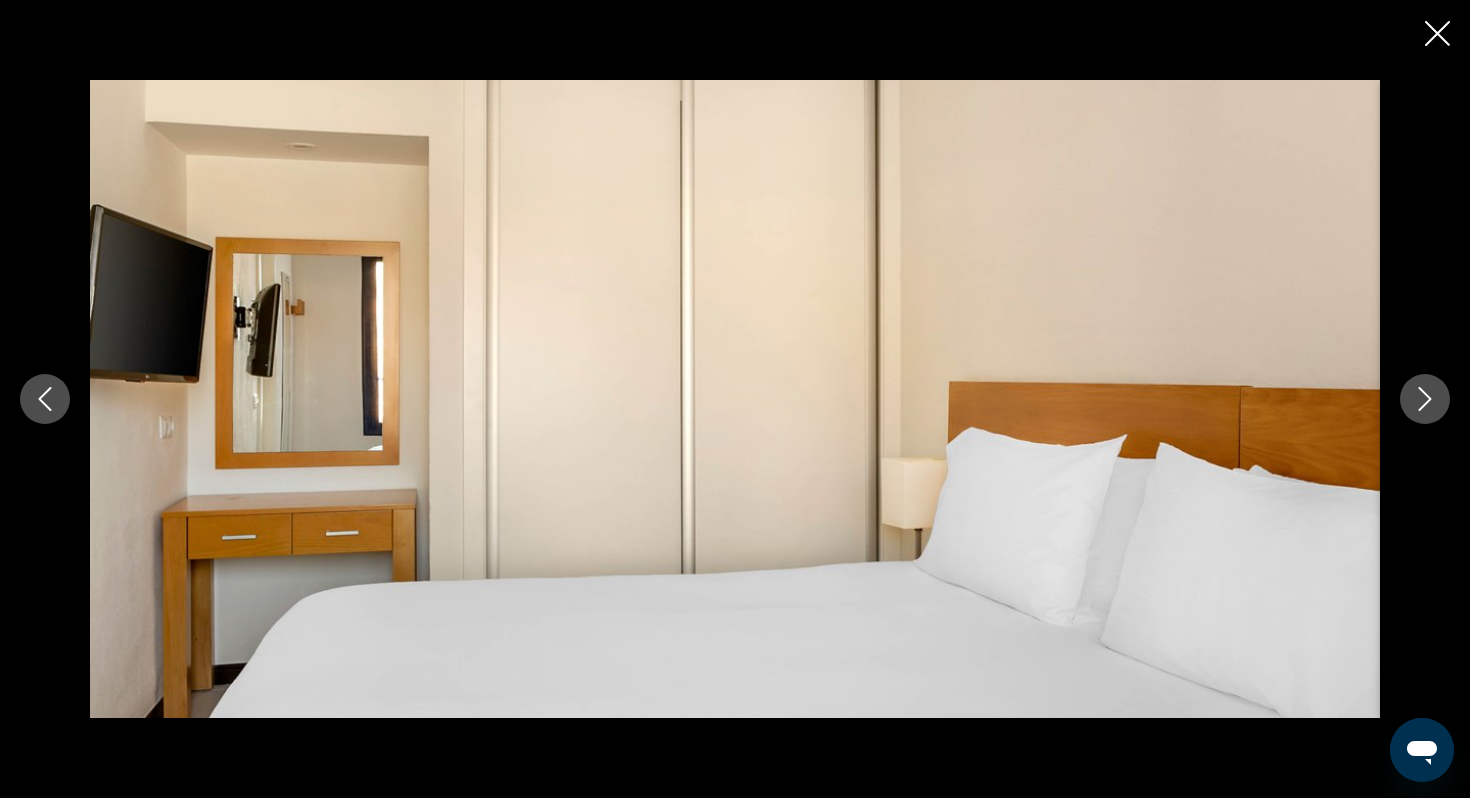 click at bounding box center [1425, 399] 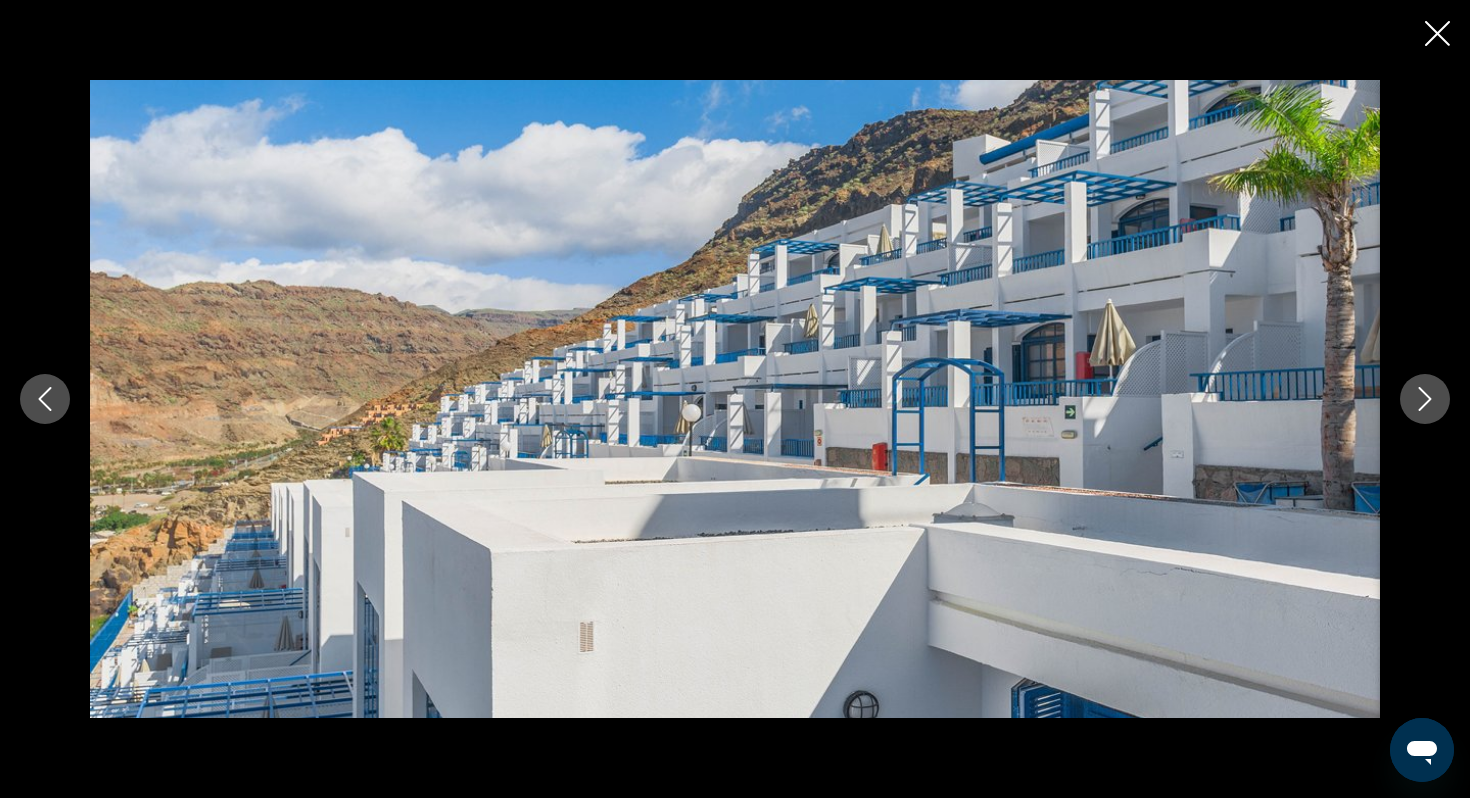 click at bounding box center (1425, 399) 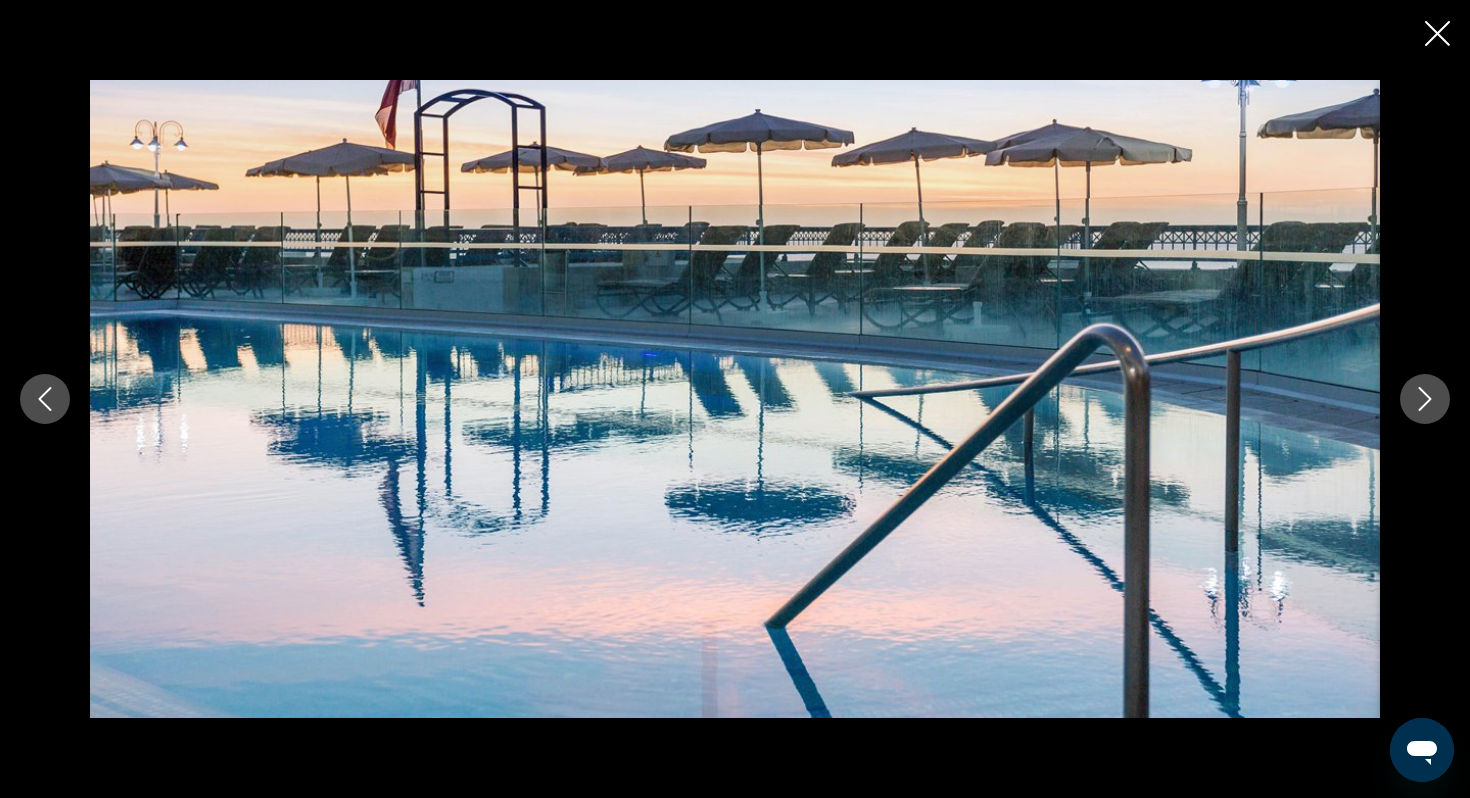 click at bounding box center (1425, 399) 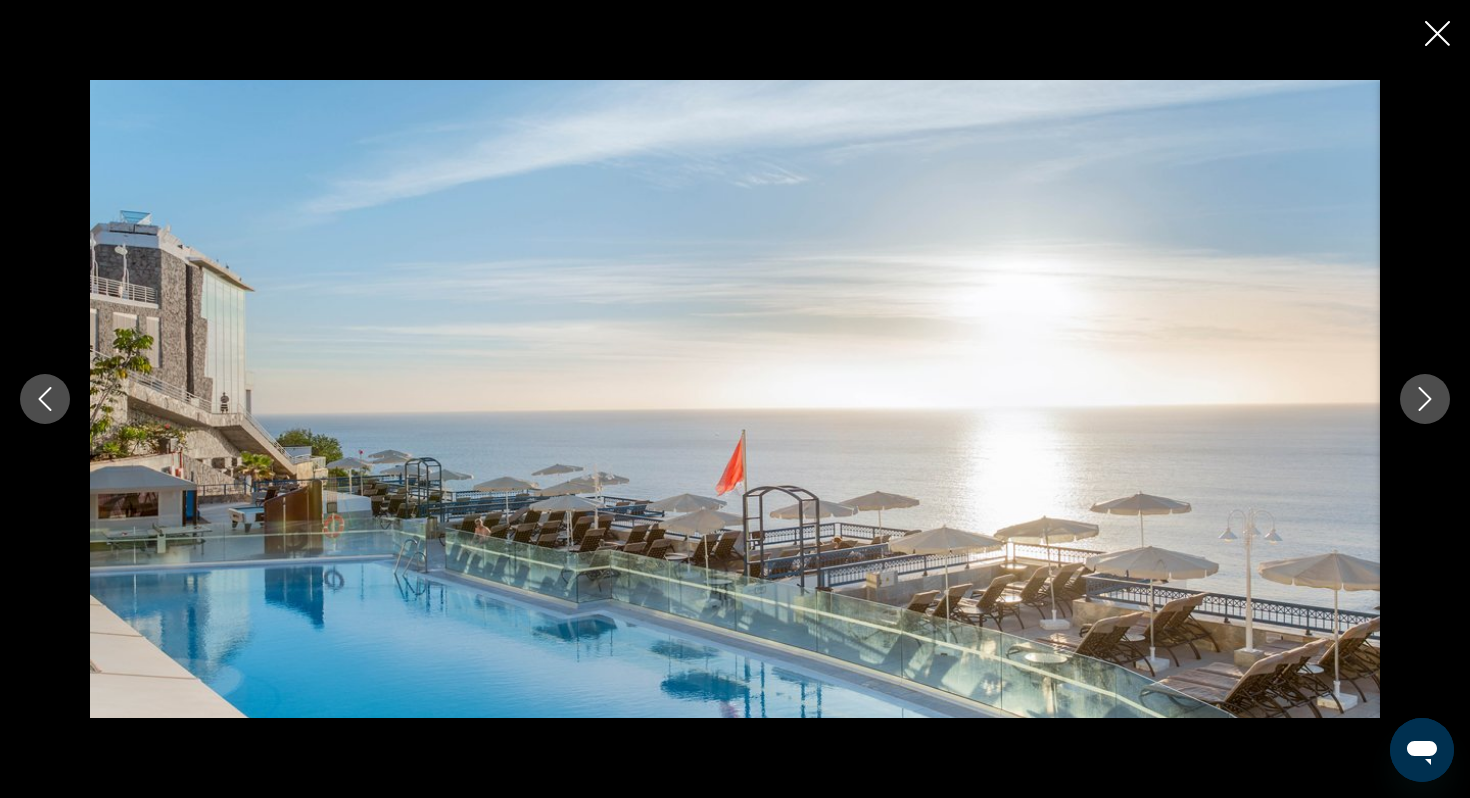 click at bounding box center (1425, 399) 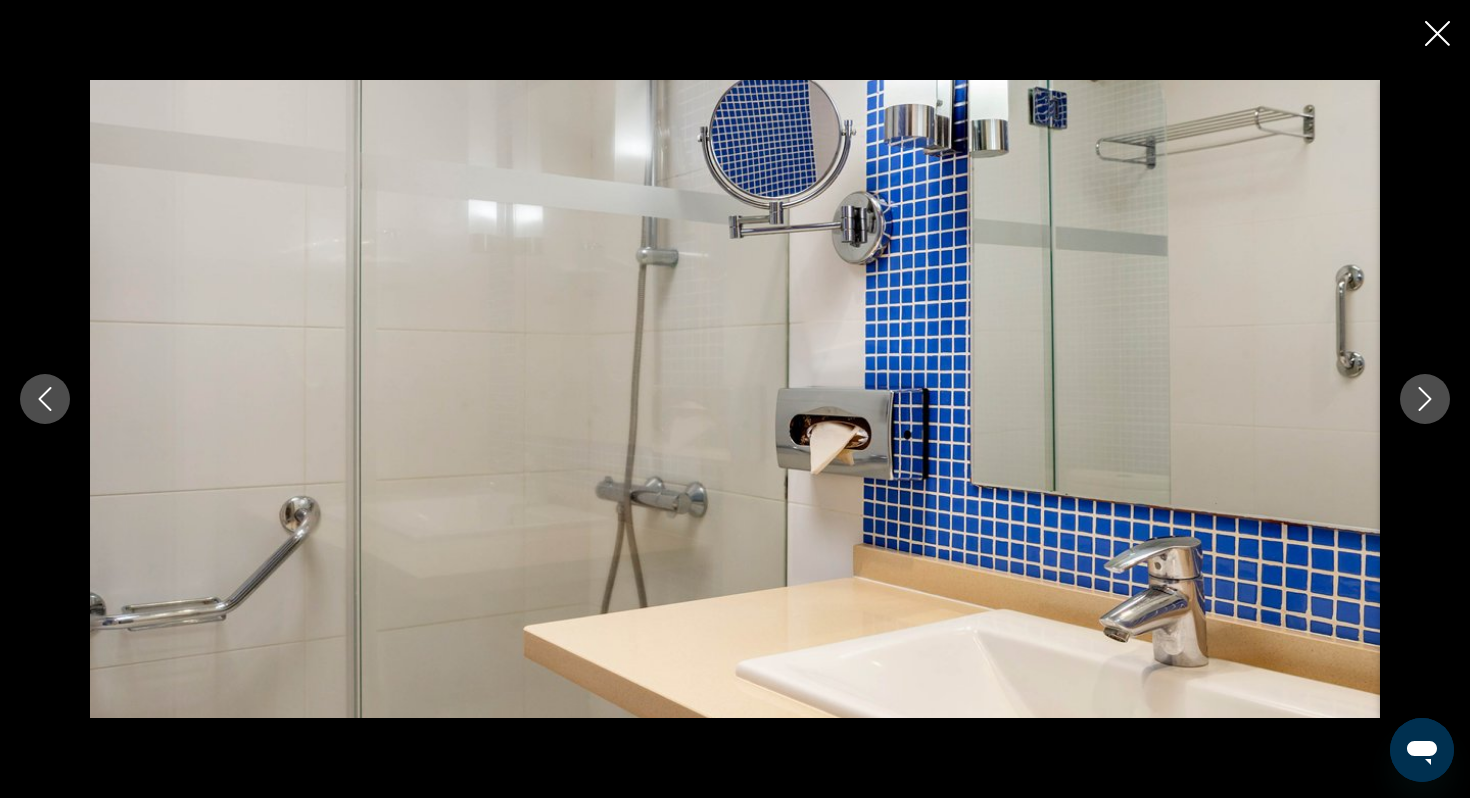 click 